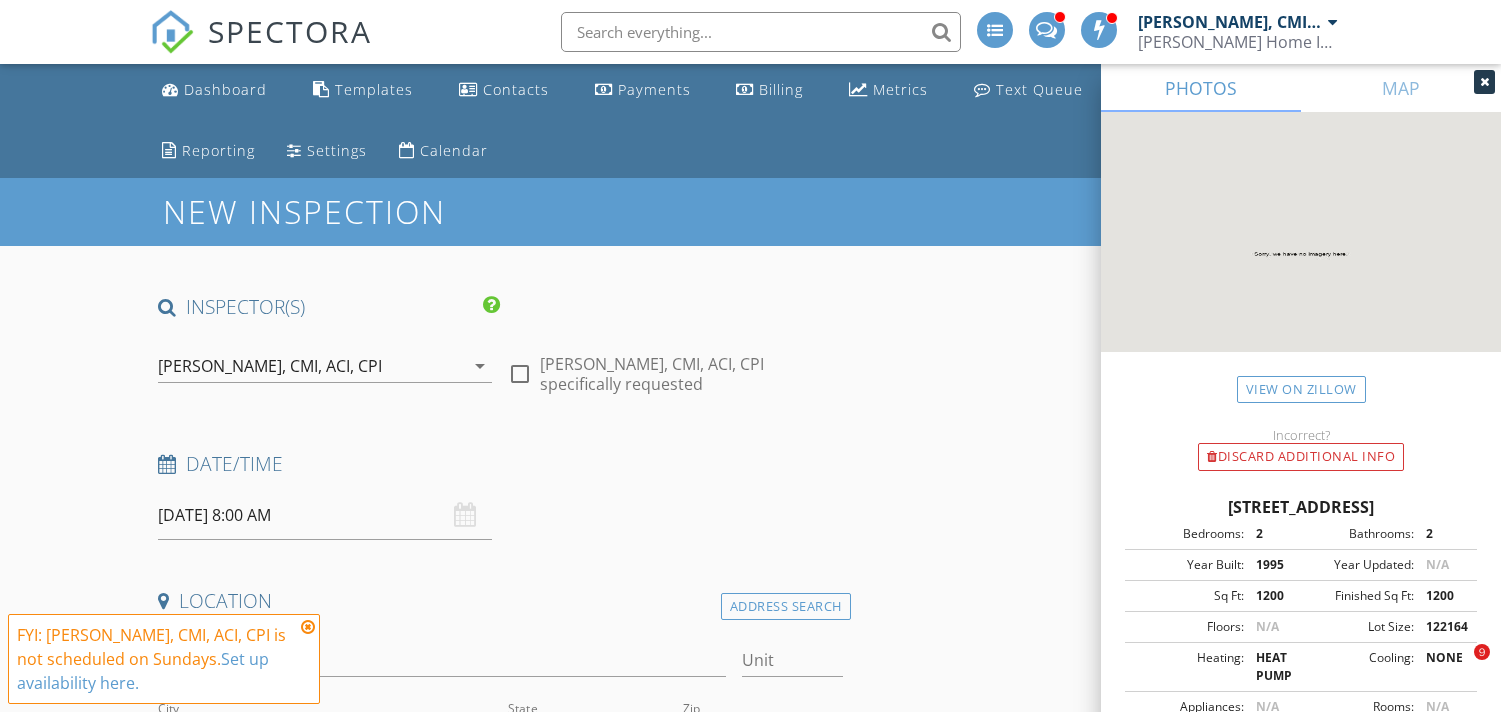 scroll, scrollTop: 963, scrollLeft: 0, axis: vertical 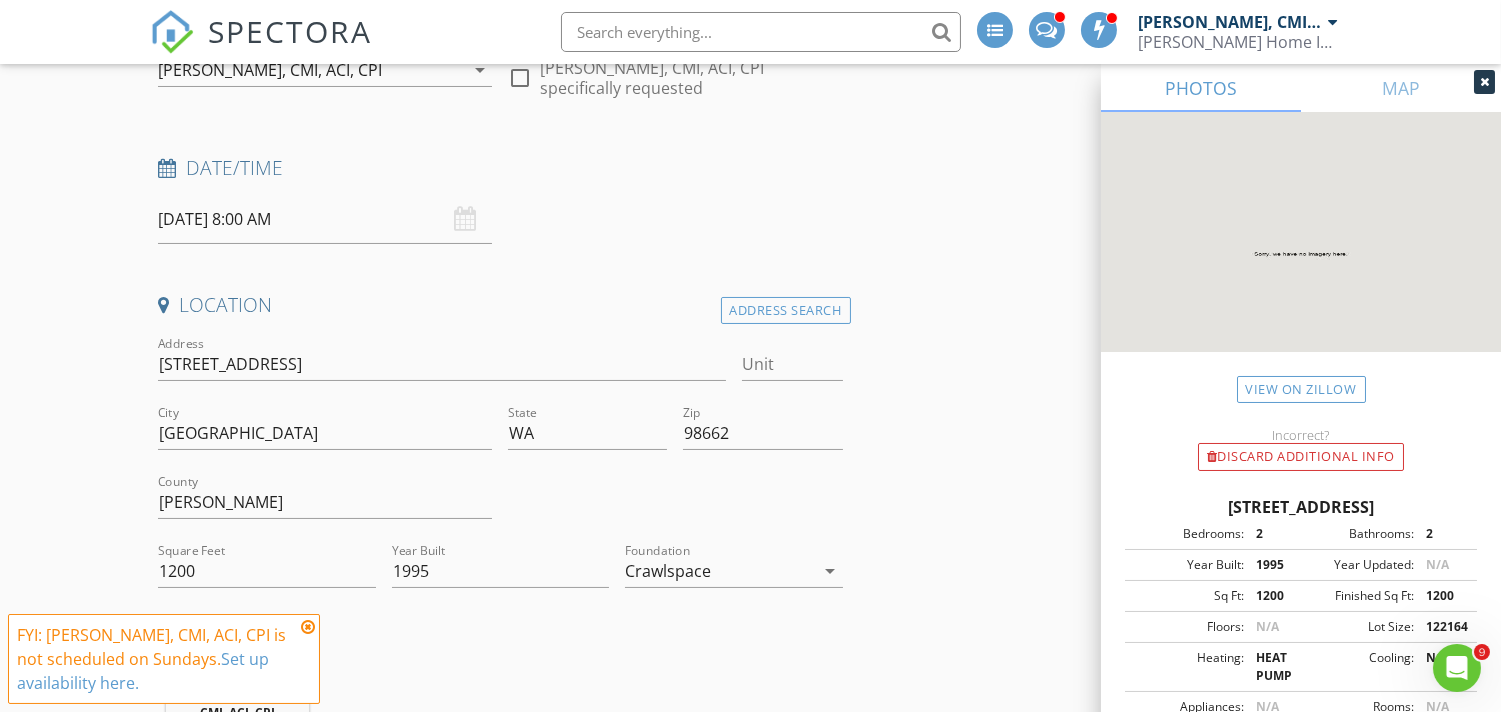 click at bounding box center (308, 627) 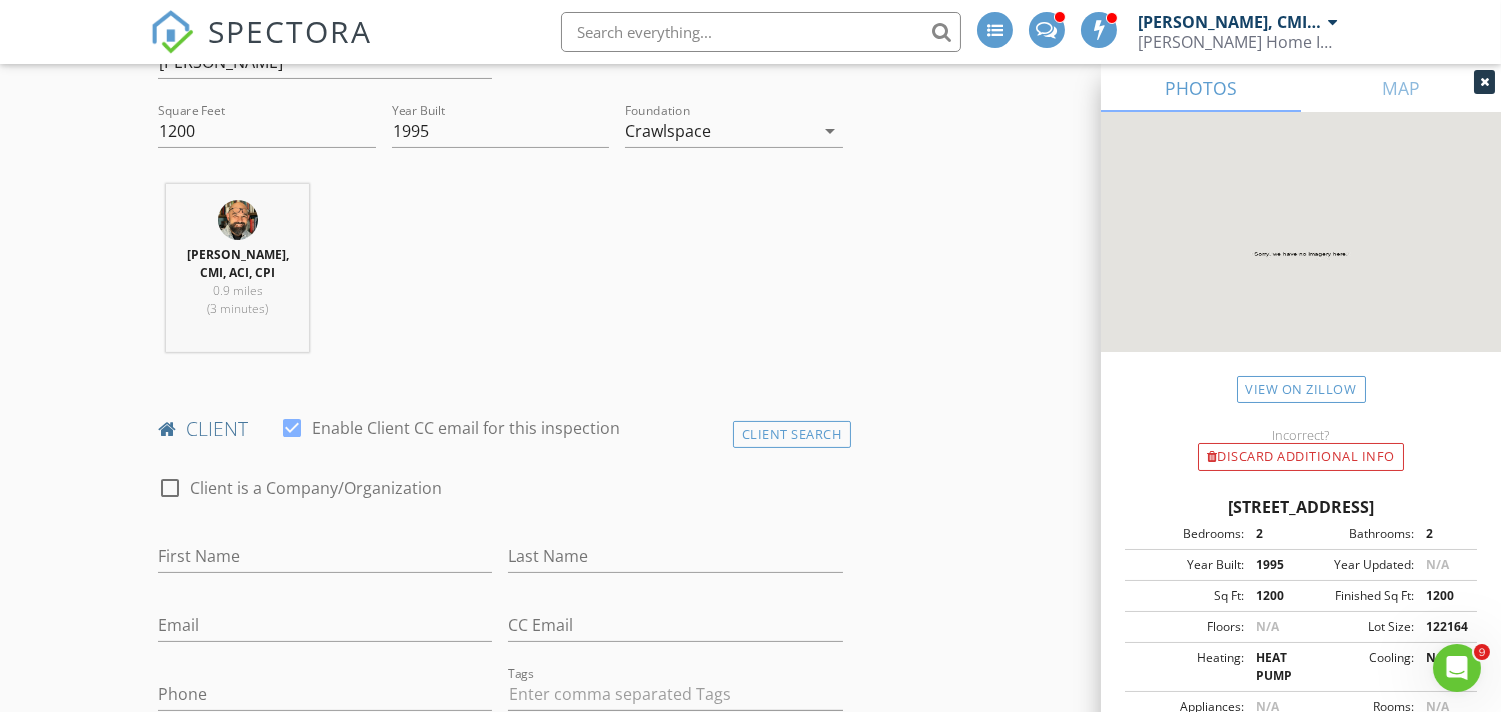 scroll, scrollTop: 741, scrollLeft: 0, axis: vertical 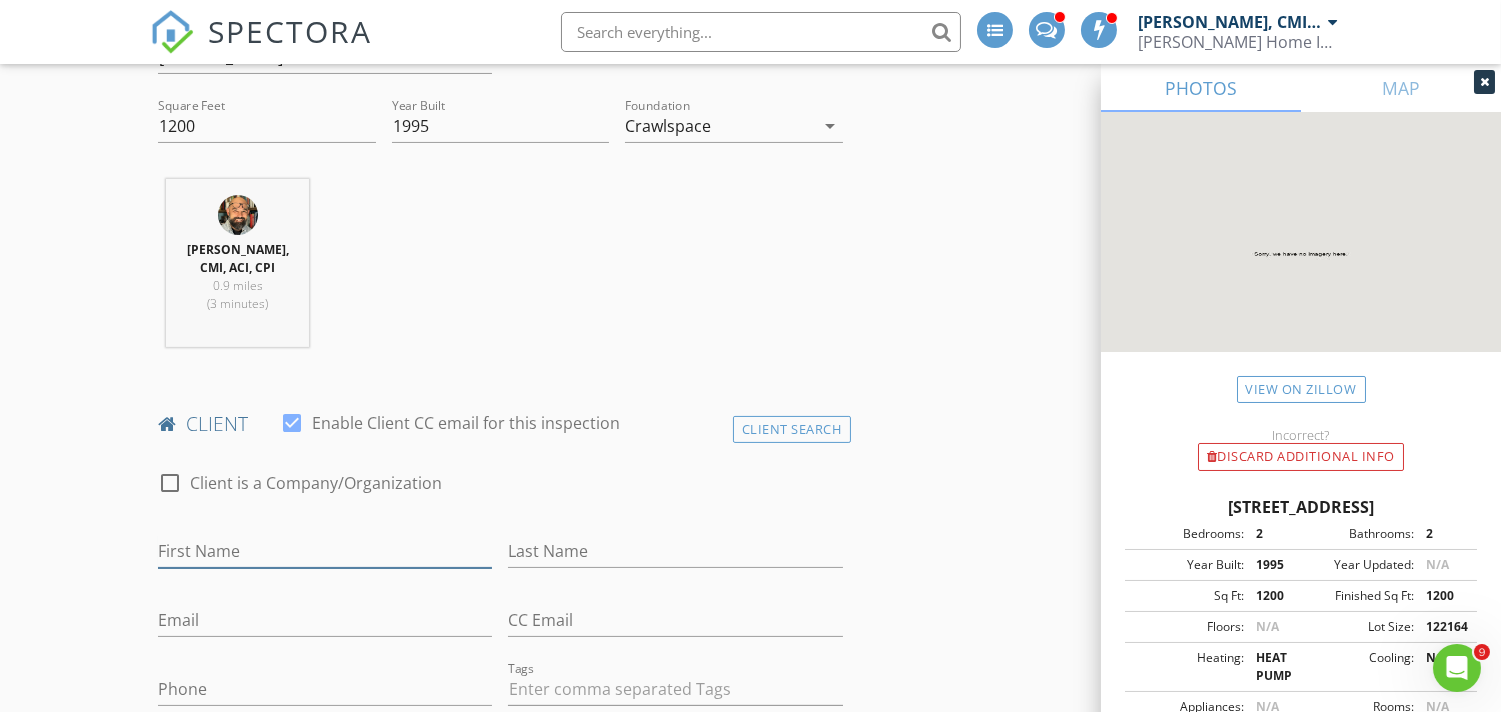 click on "First Name" at bounding box center (325, 551) 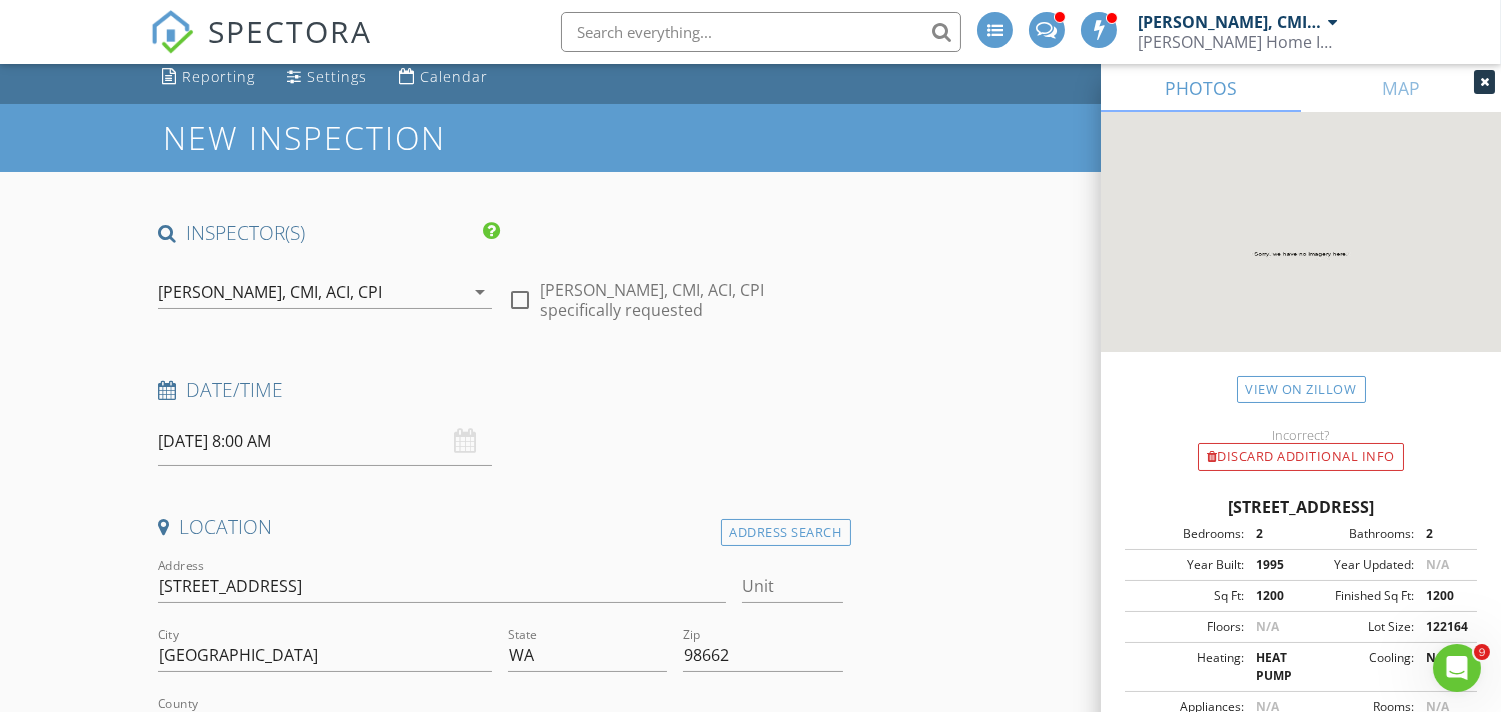 scroll, scrollTop: 147, scrollLeft: 0, axis: vertical 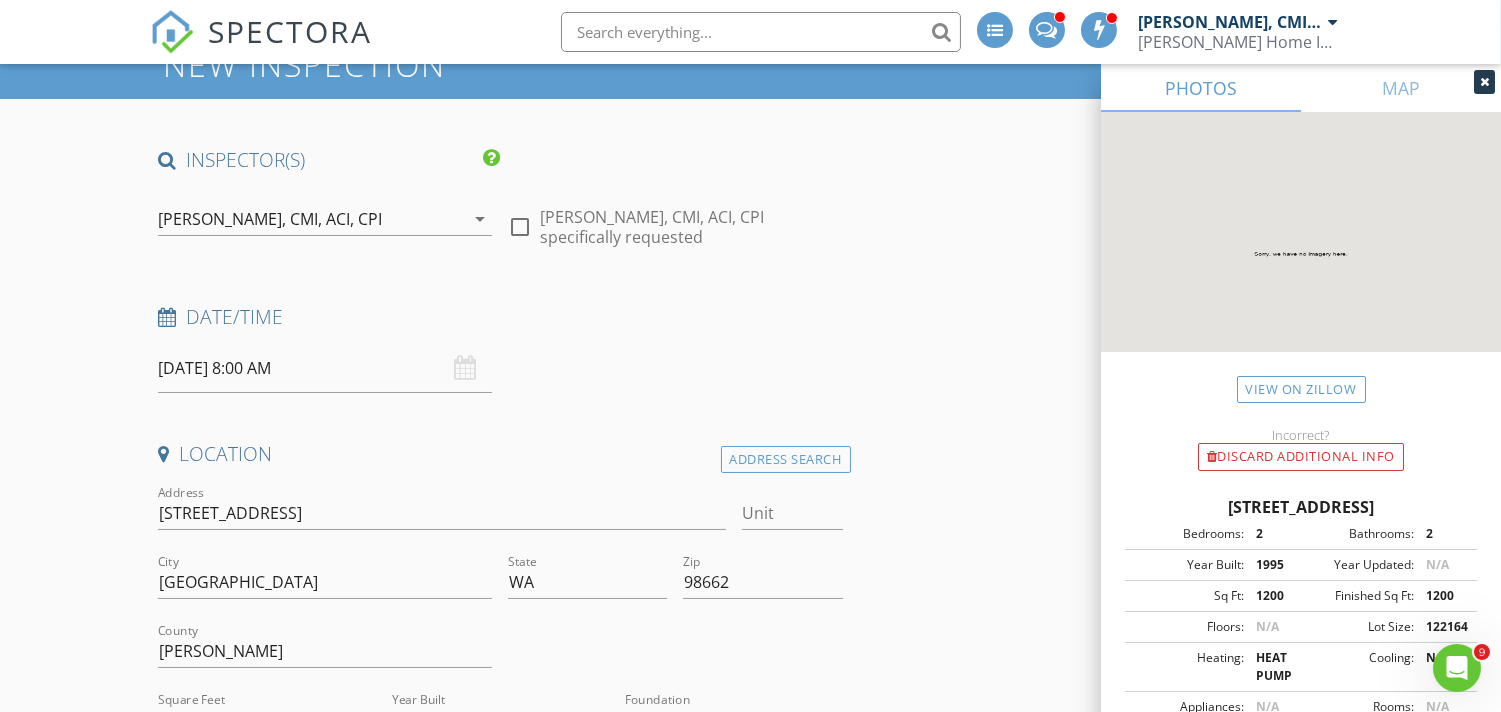 click on "07/13/2025 8:00 AM" at bounding box center [325, 368] 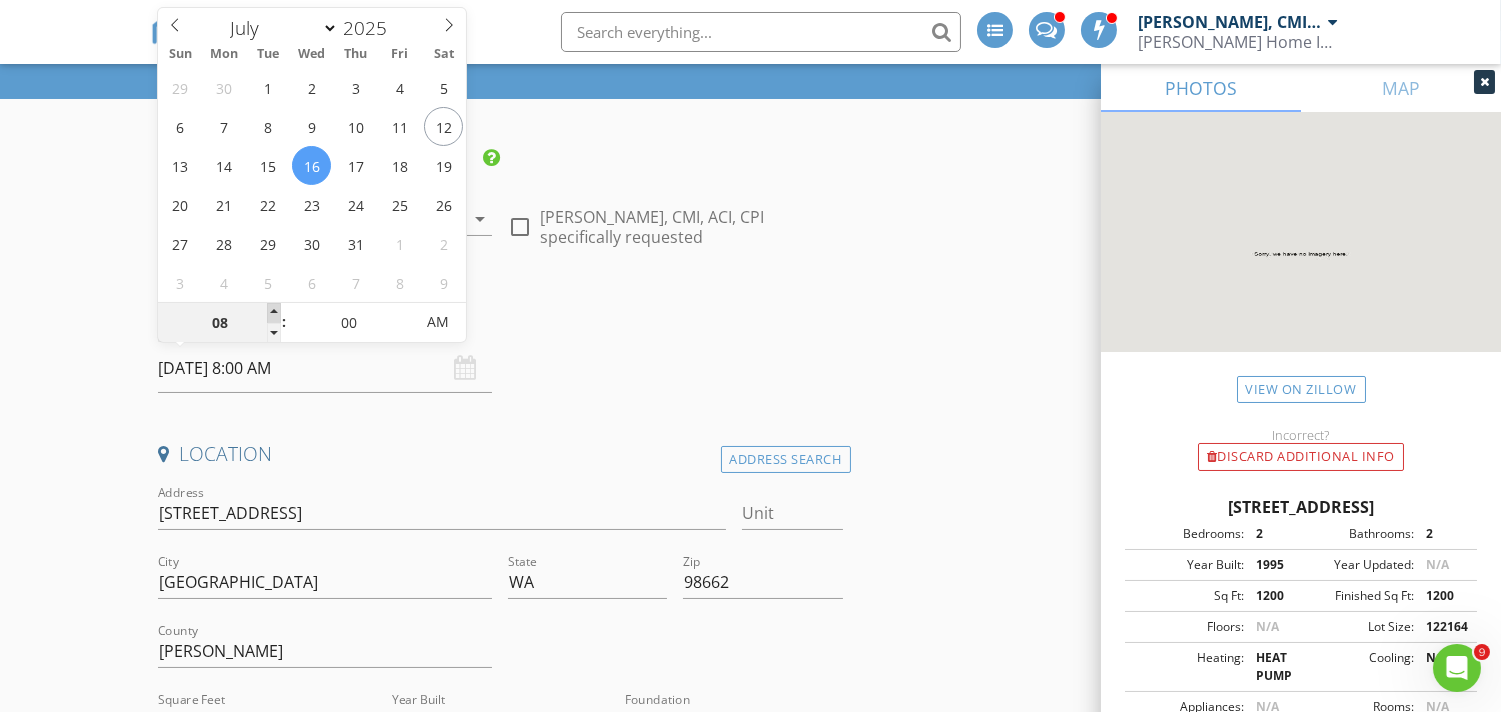 type on "07/16/2025 9:00 AM" 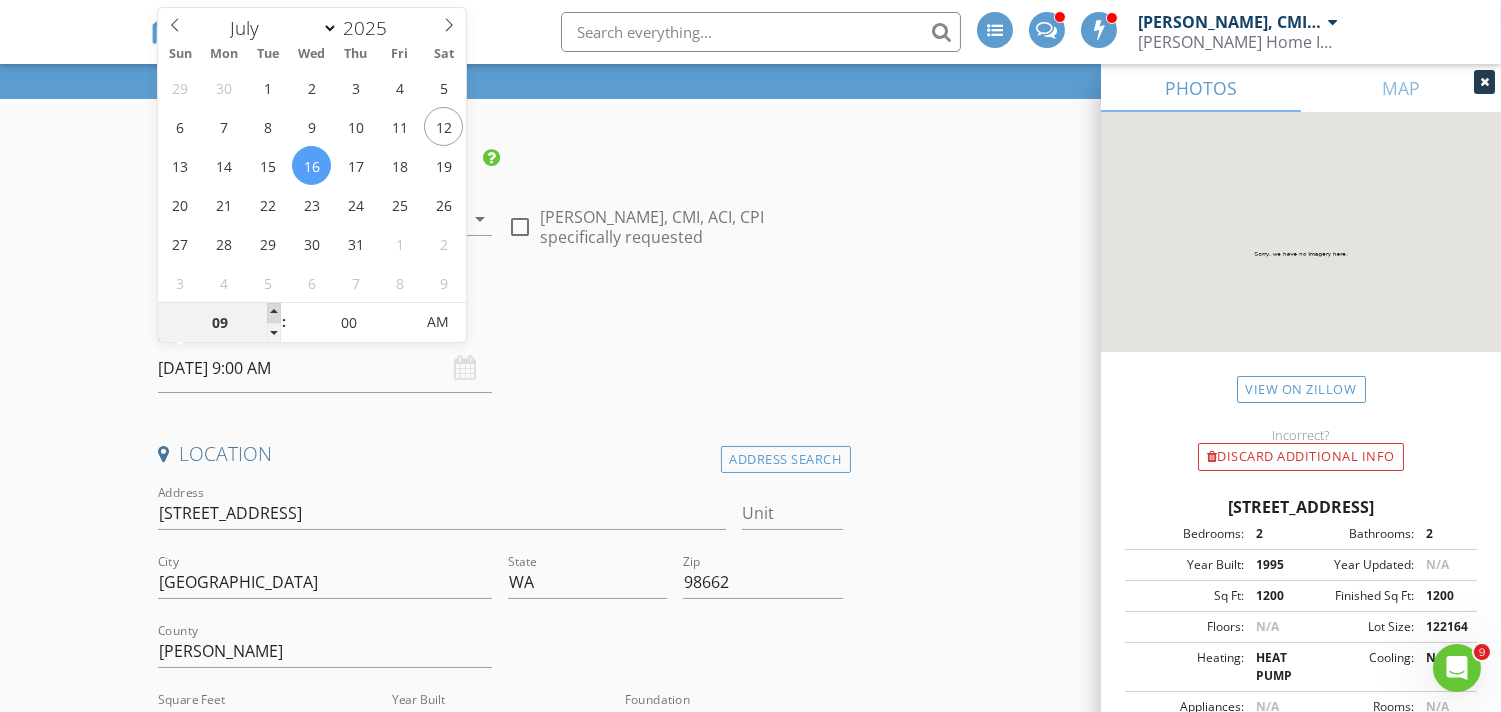 click at bounding box center (274, 313) 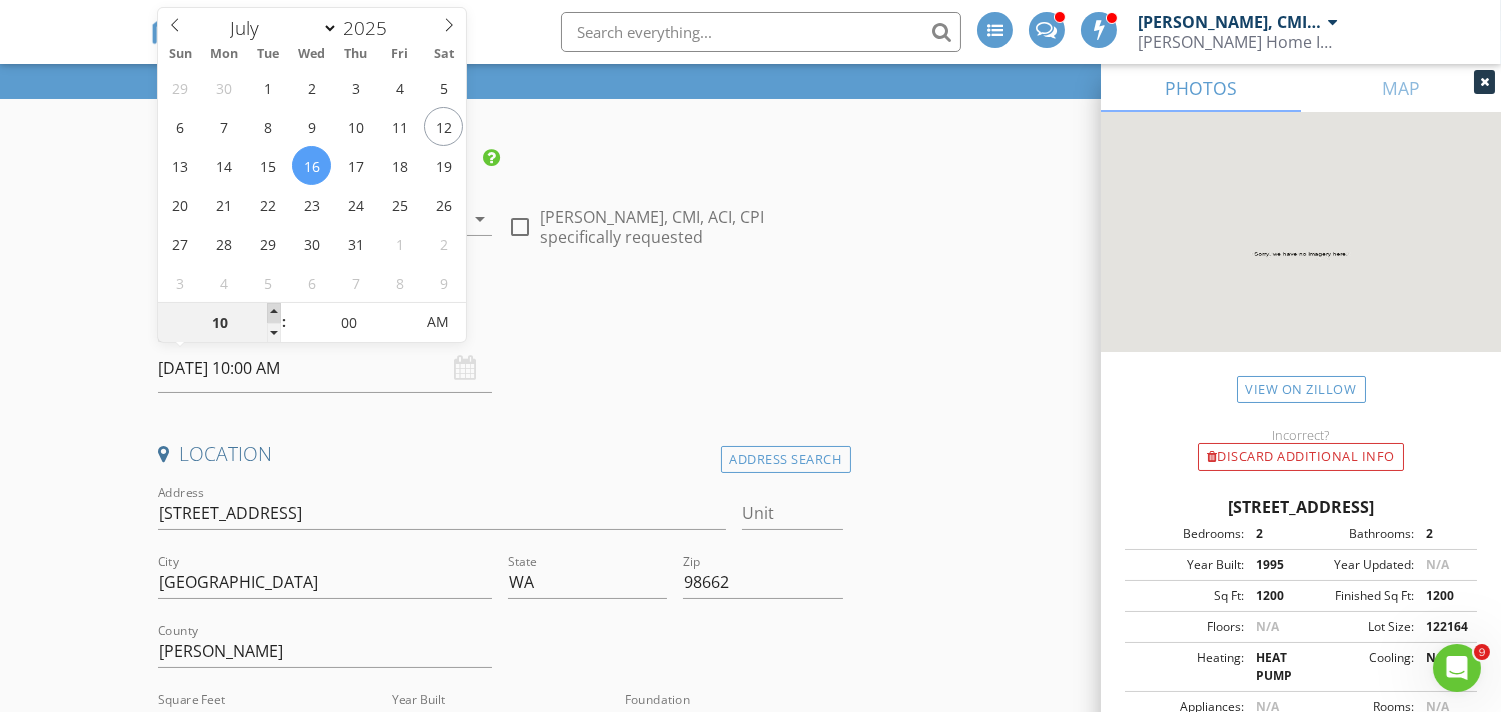 click at bounding box center (274, 313) 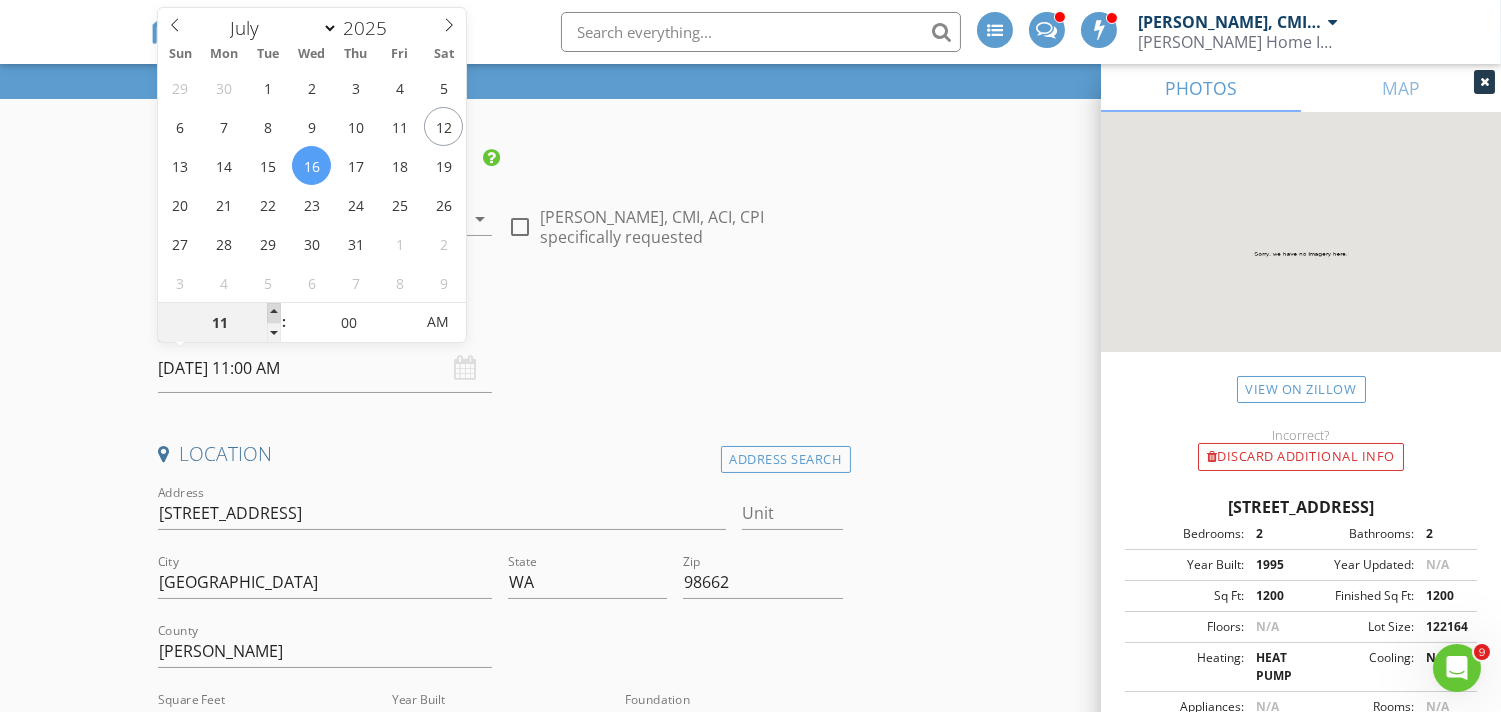 click at bounding box center (274, 313) 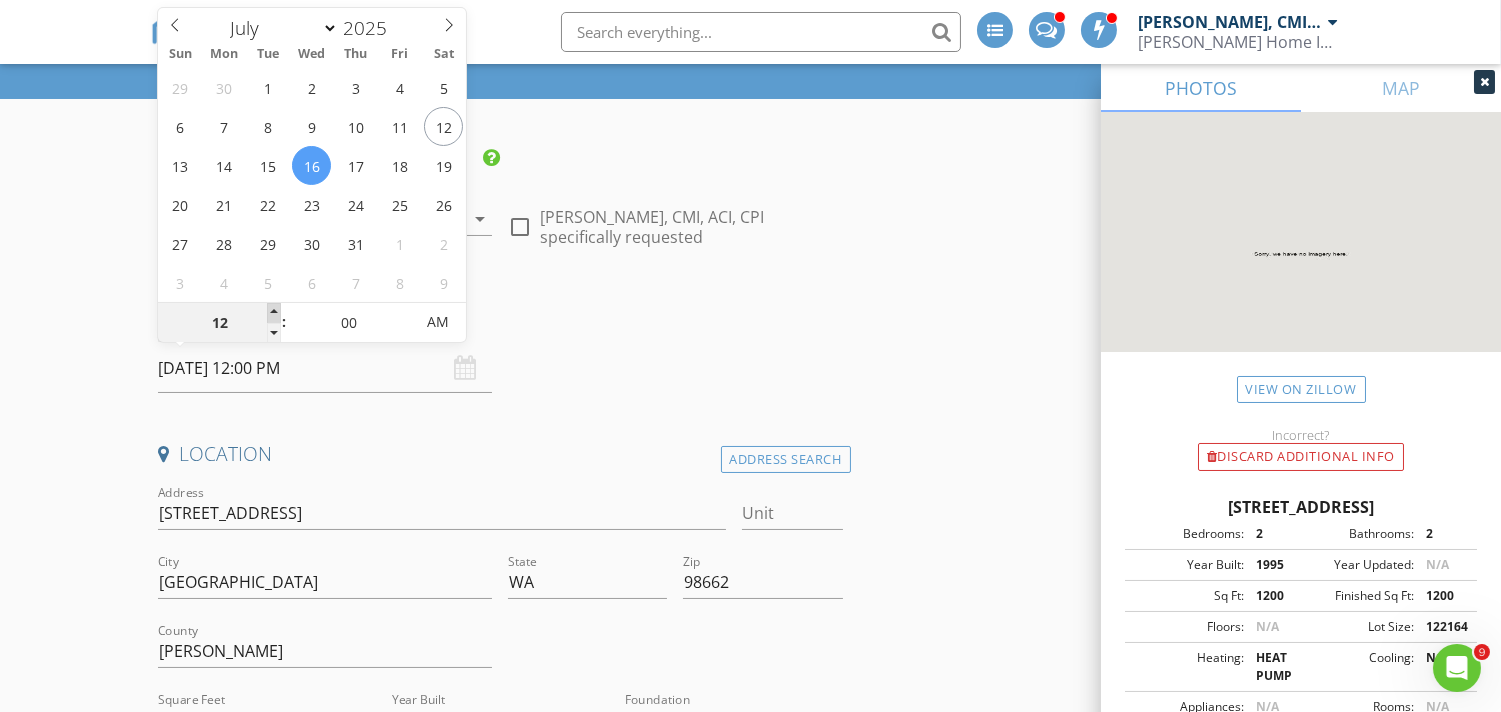 click at bounding box center (274, 313) 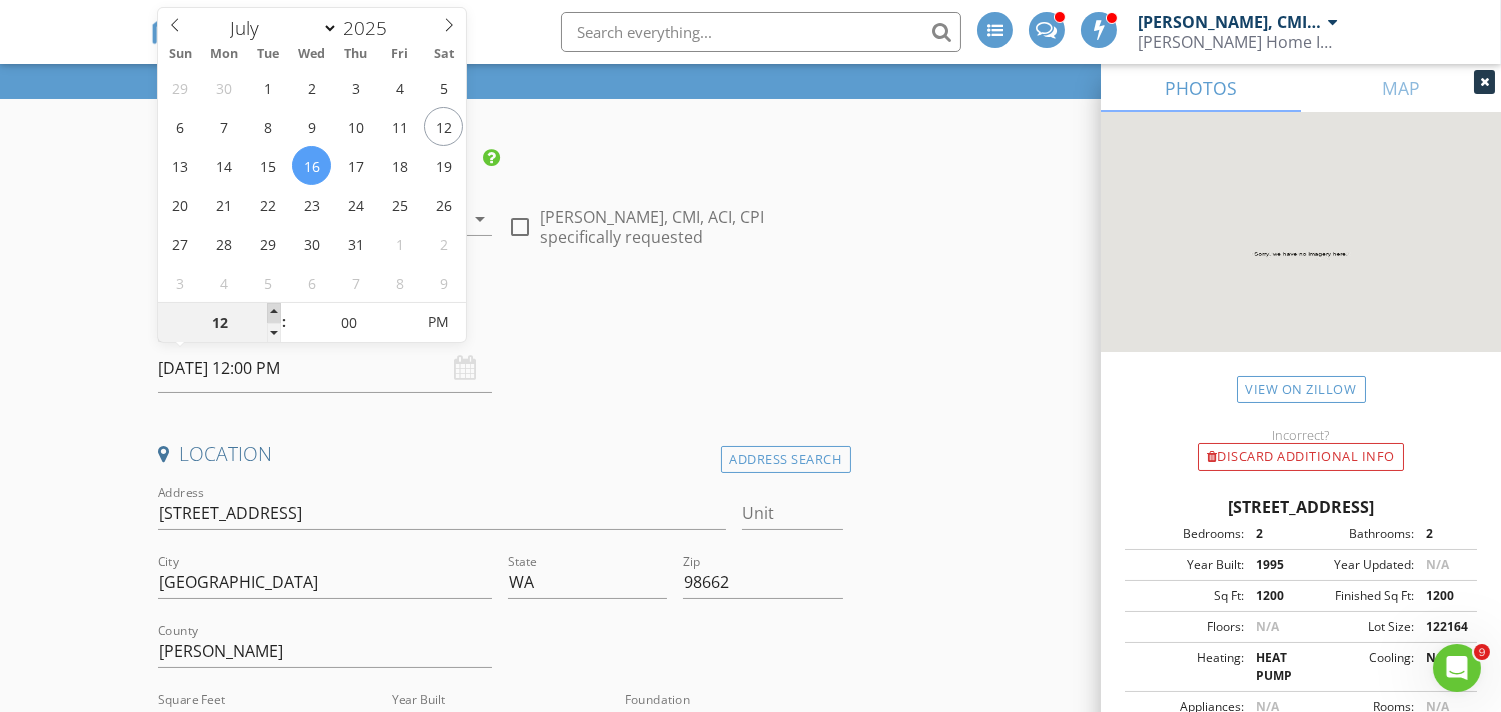 type on "07/16/2025 1:00 PM" 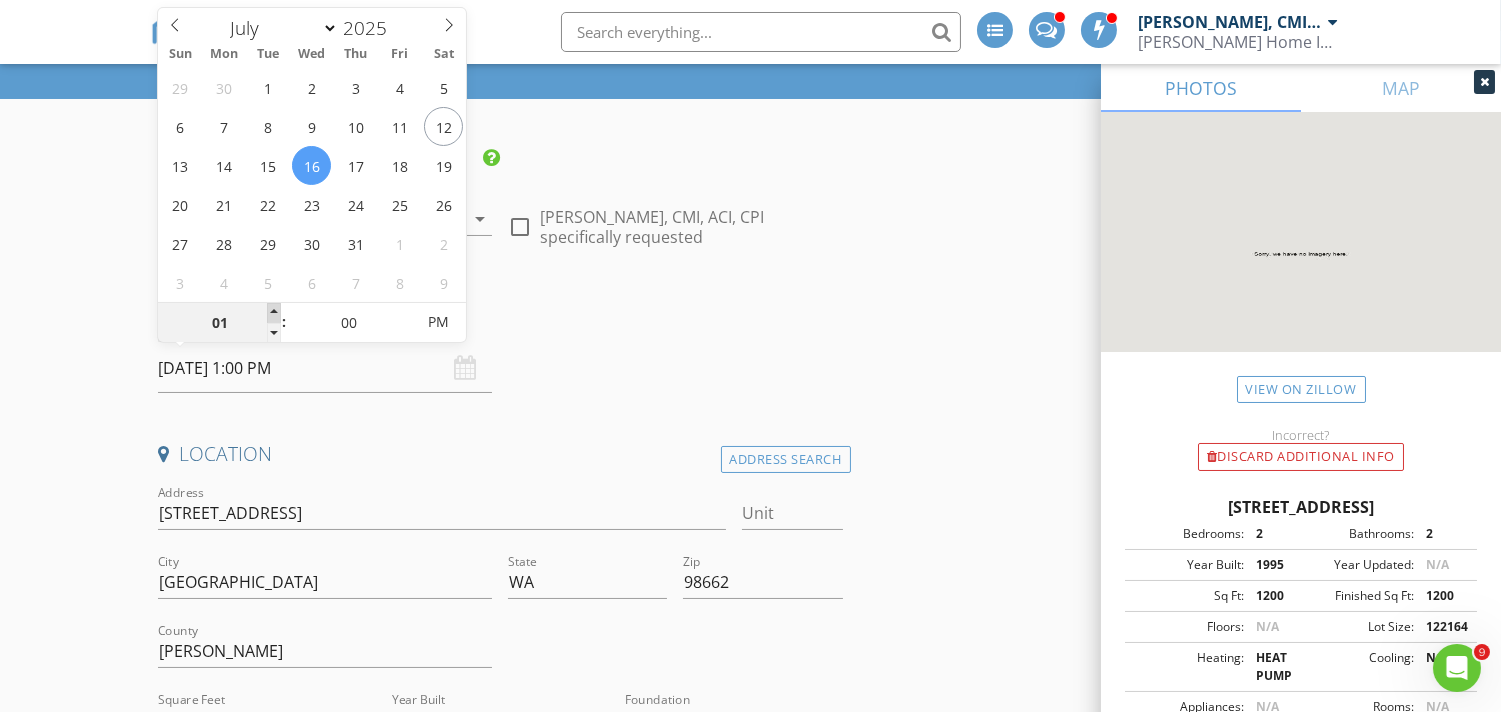 click at bounding box center [274, 313] 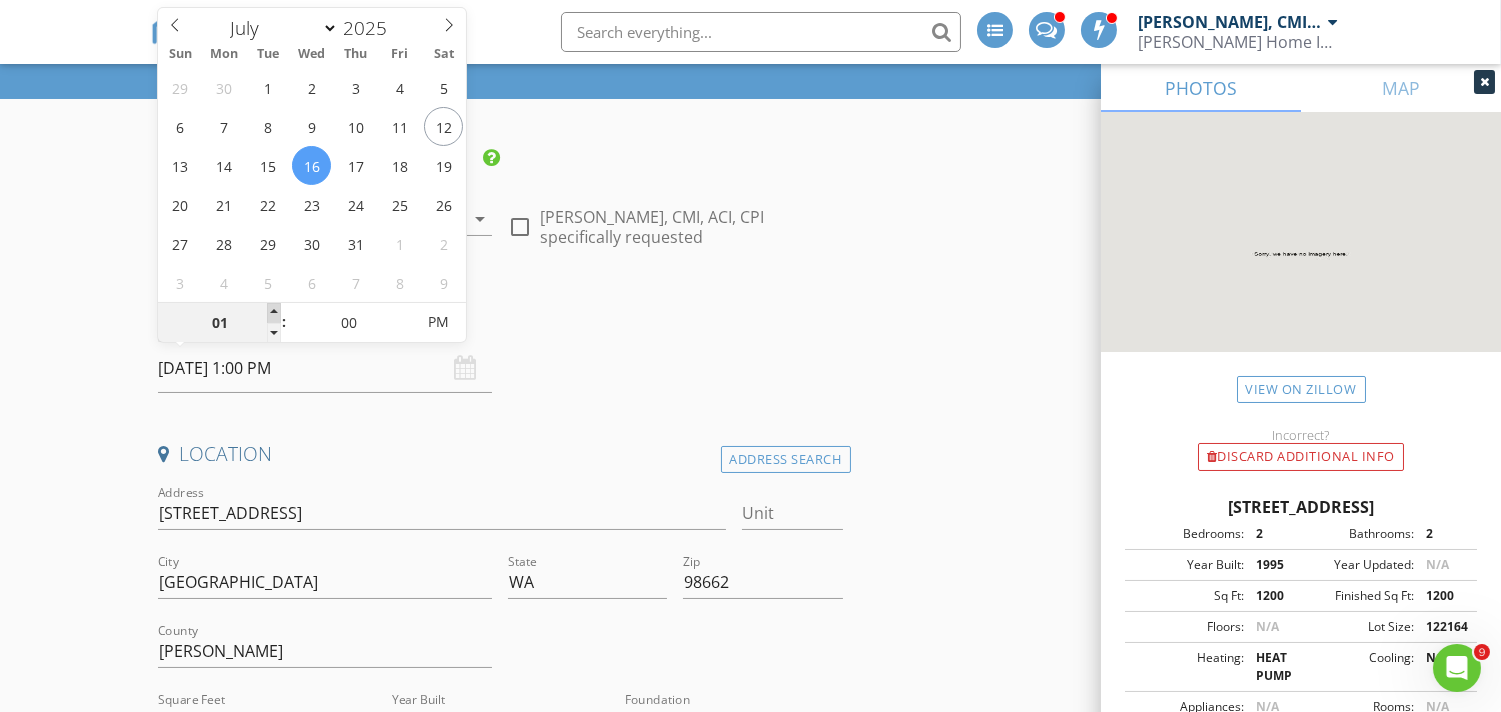 type on "07/16/2025 2:00 PM" 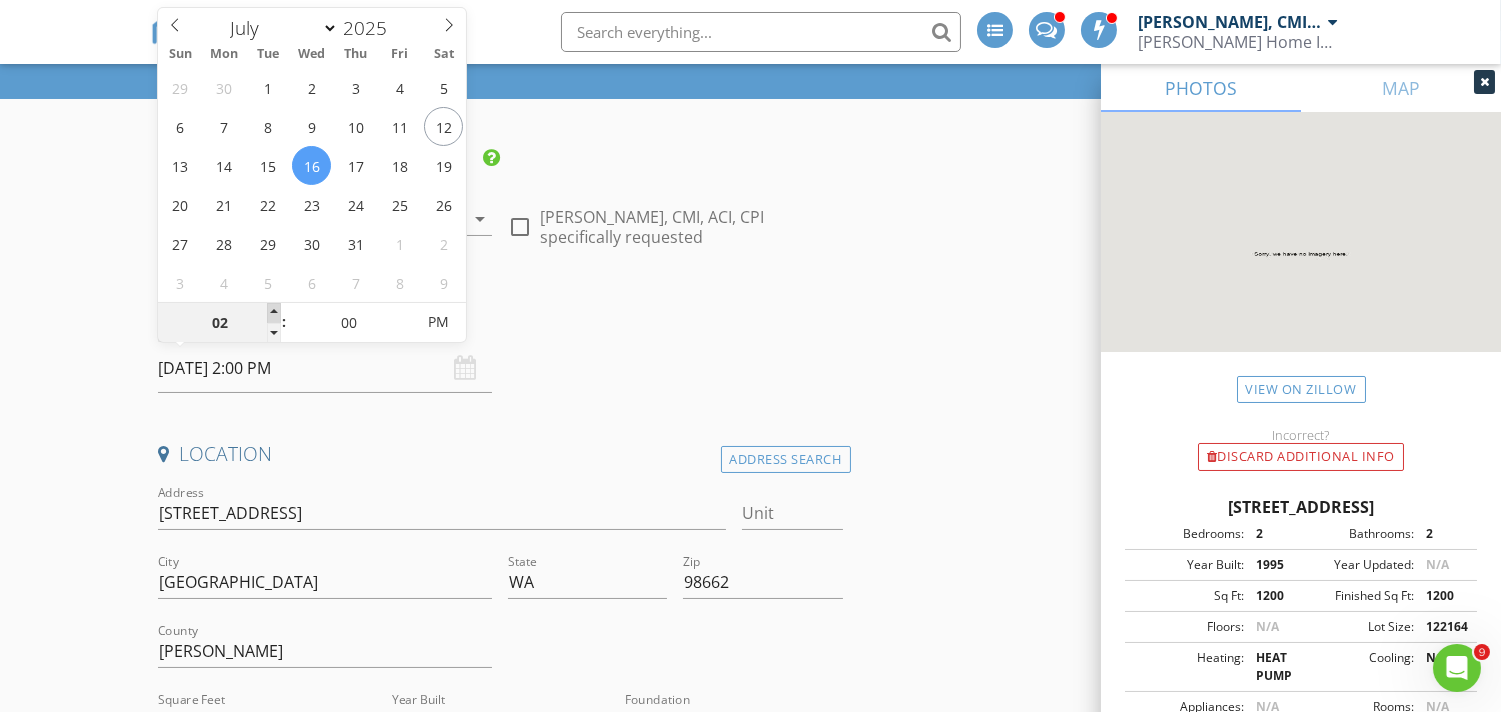 click at bounding box center (274, 313) 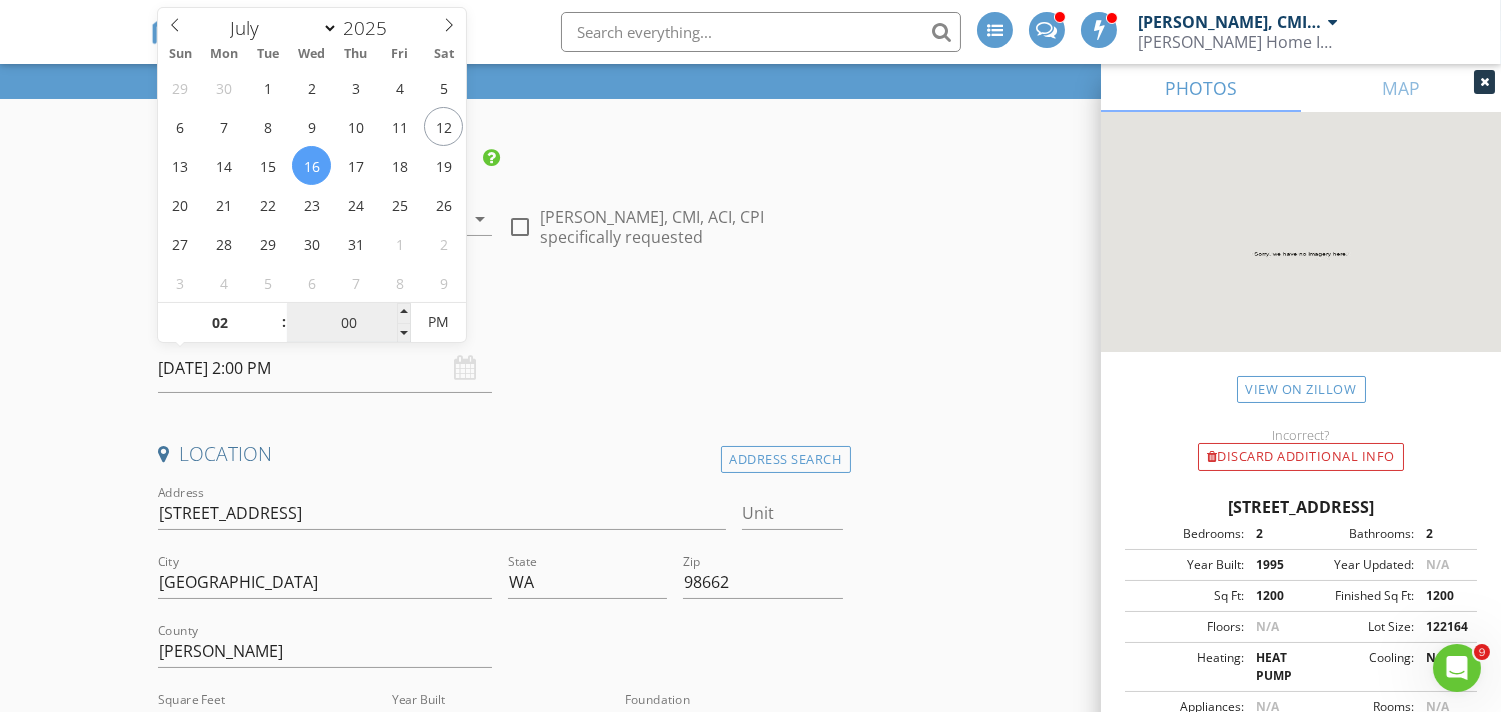 click on "00" at bounding box center (348, 323) 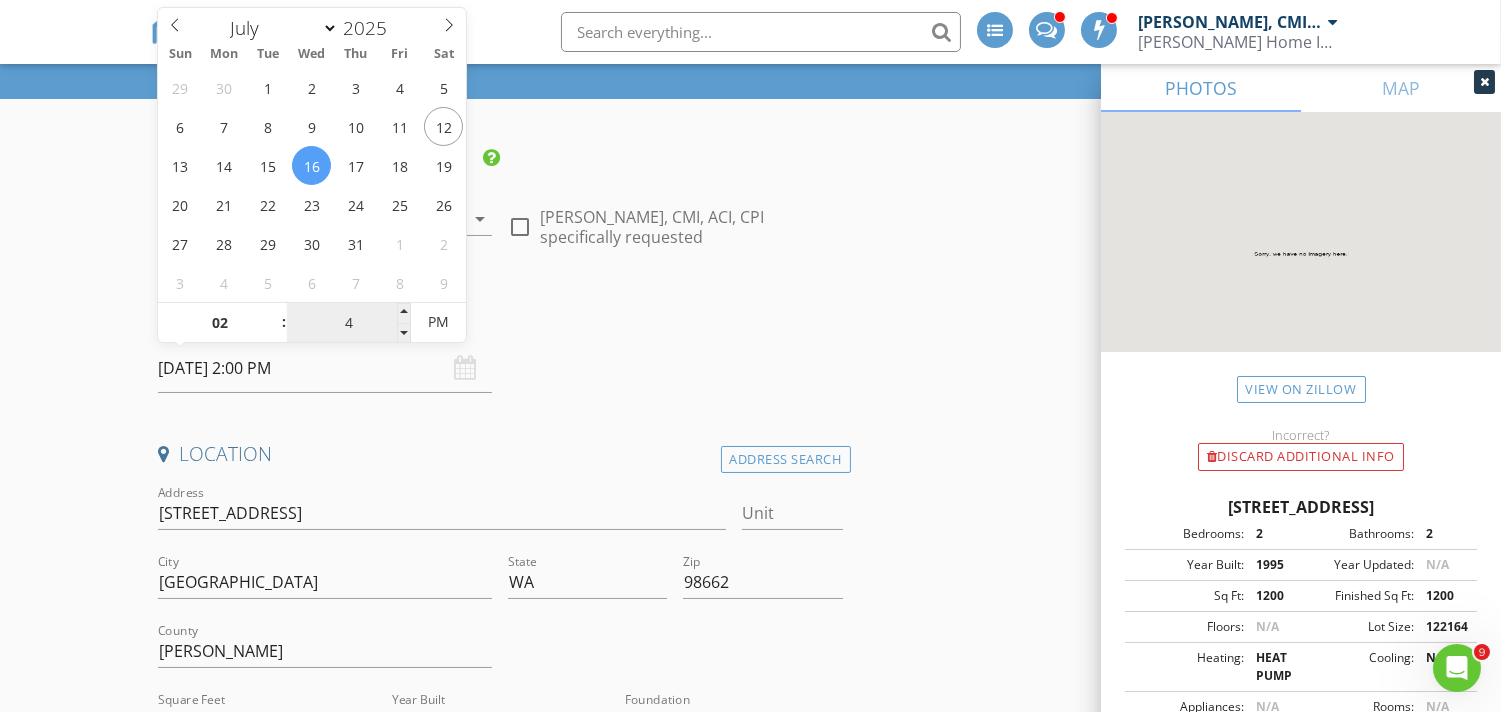 type on "45" 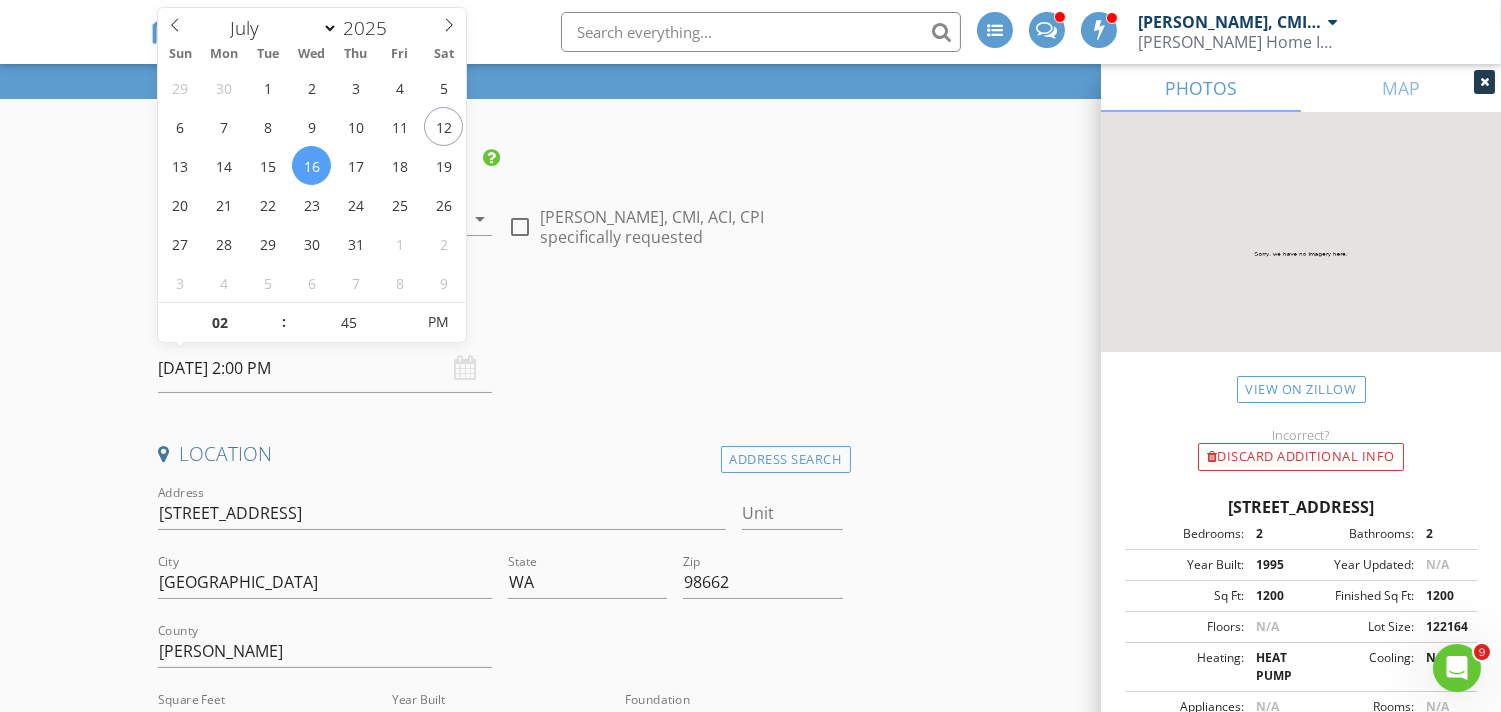 type on "[DATE] 2:45 PM" 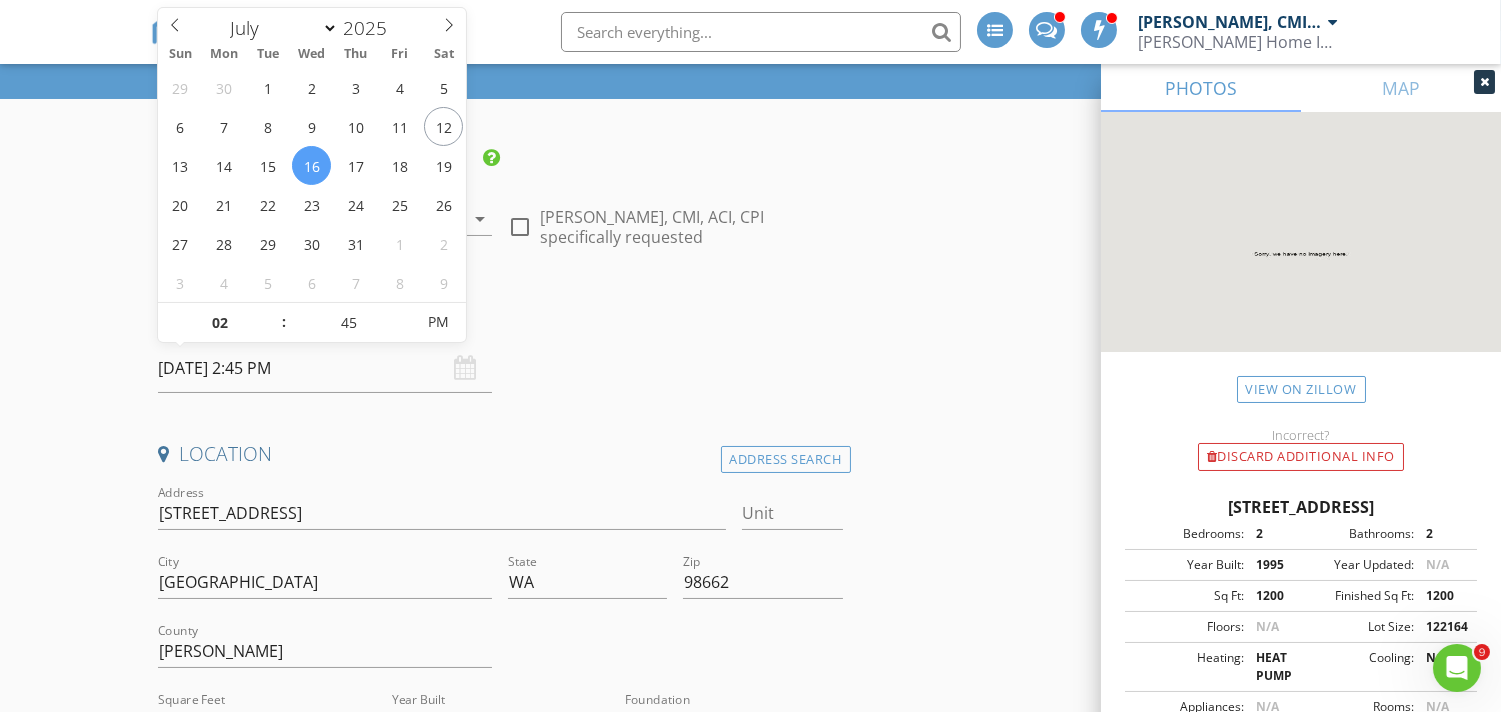 click on "Date/Time
07/16/2025 2:45 PM" at bounding box center (500, 348) 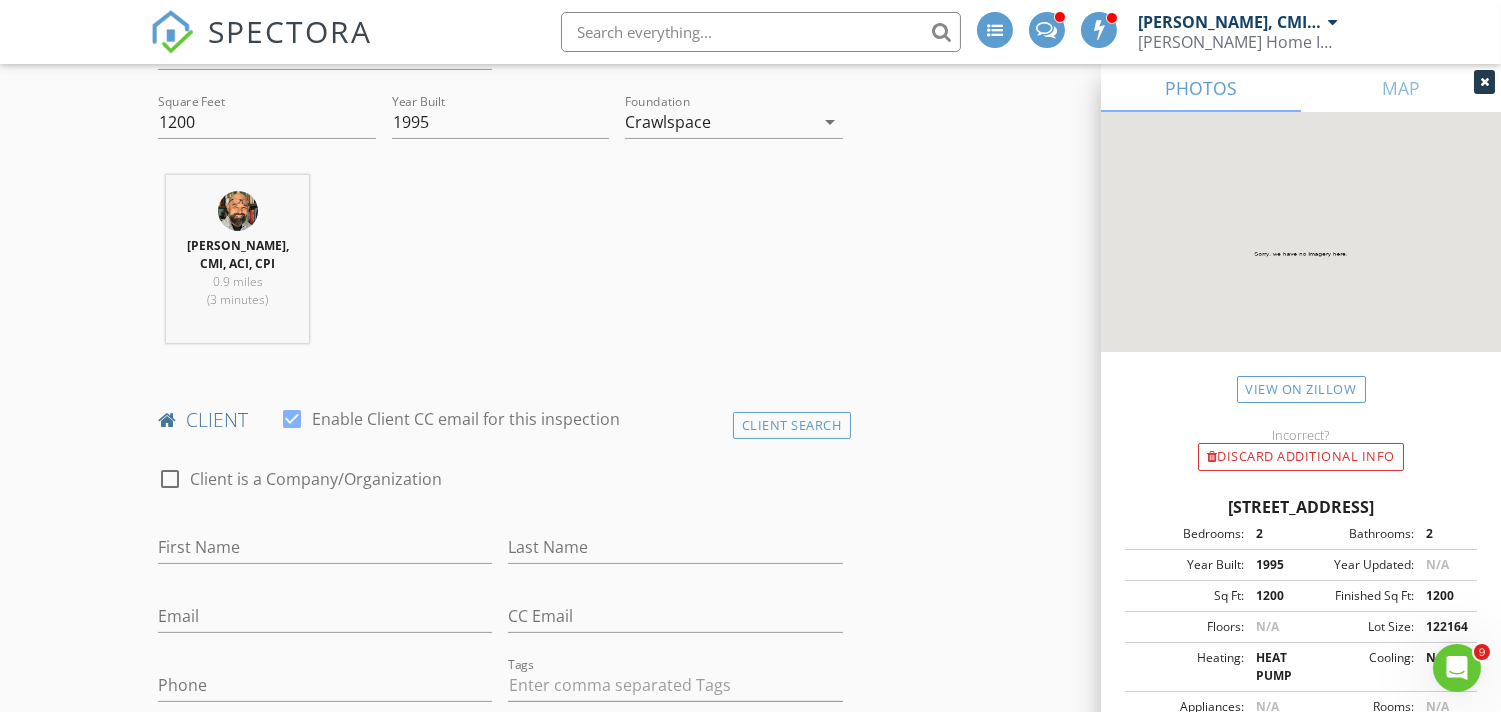 scroll, scrollTop: 888, scrollLeft: 0, axis: vertical 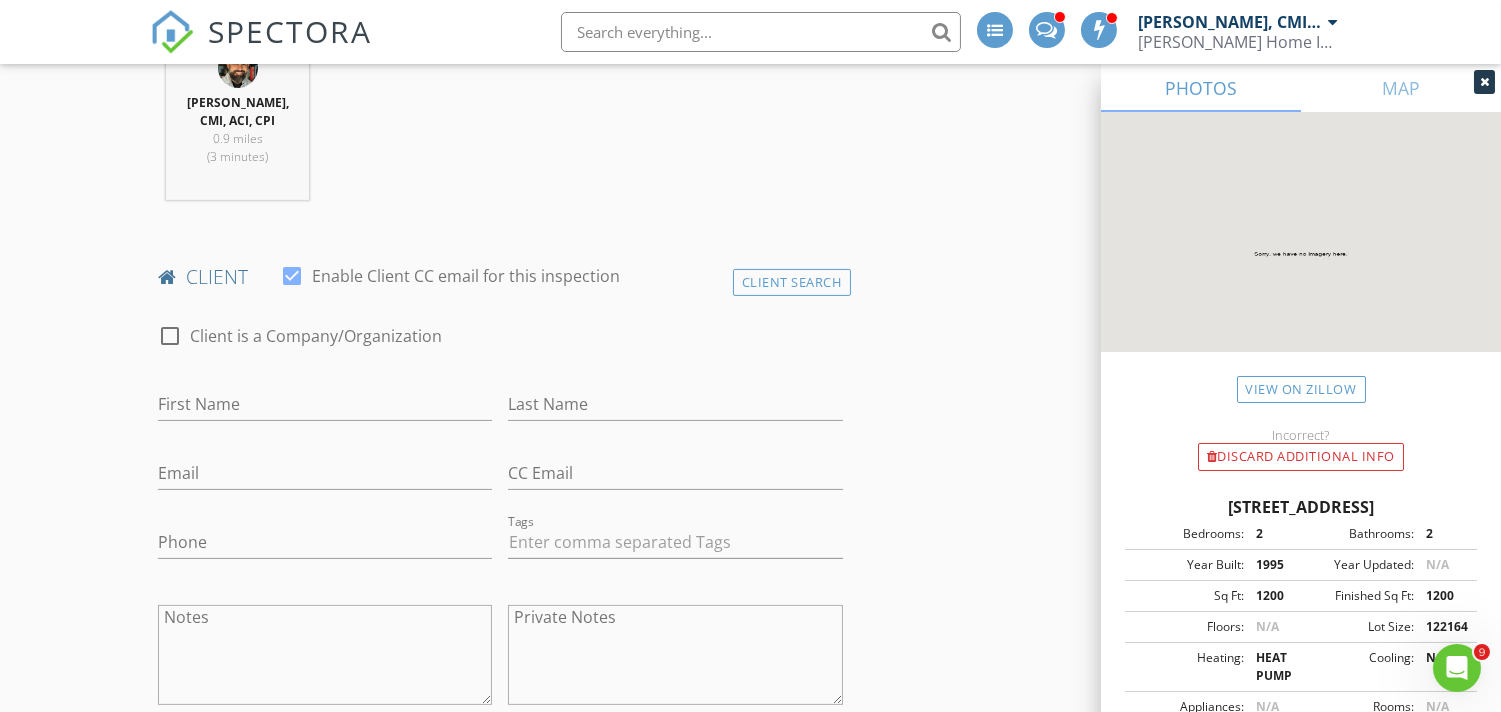 click on "First Name" at bounding box center [325, 408] 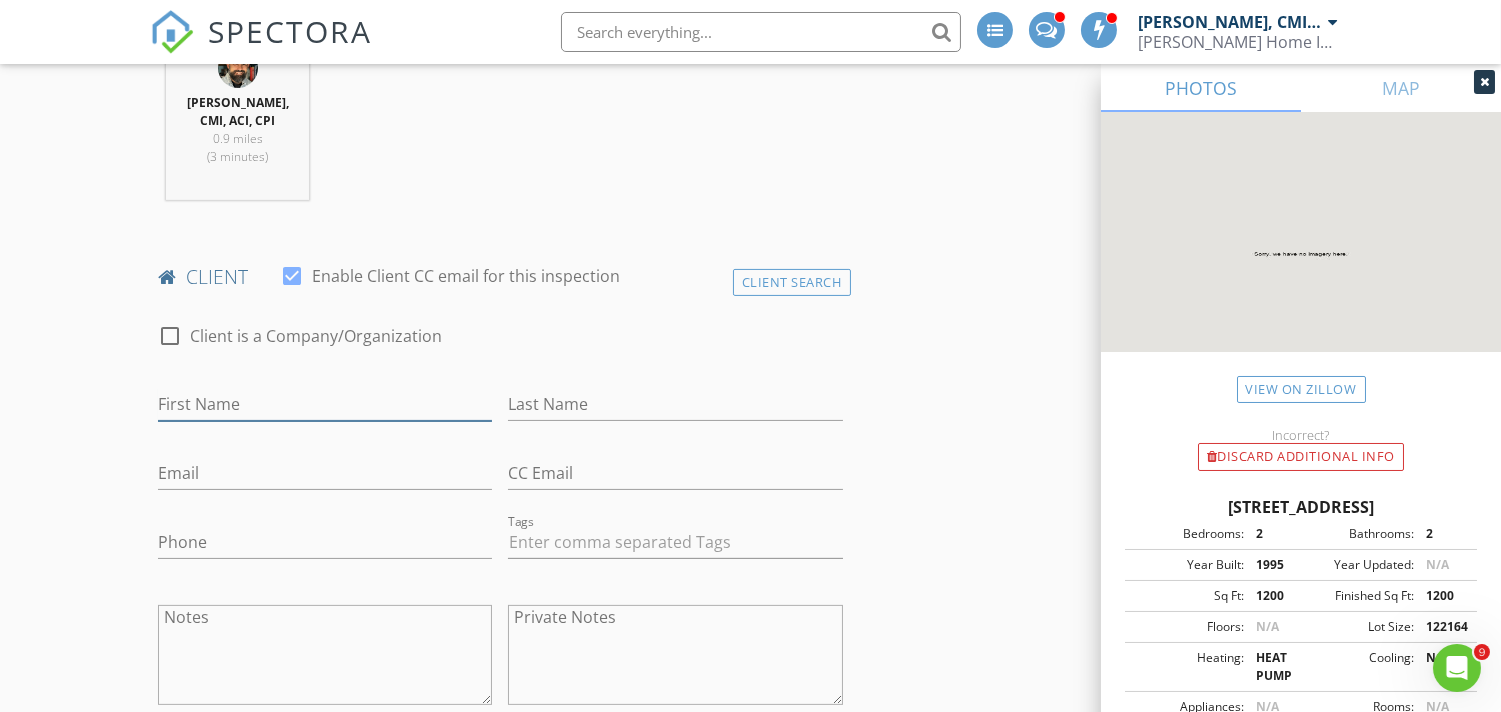 click on "First Name" at bounding box center [325, 404] 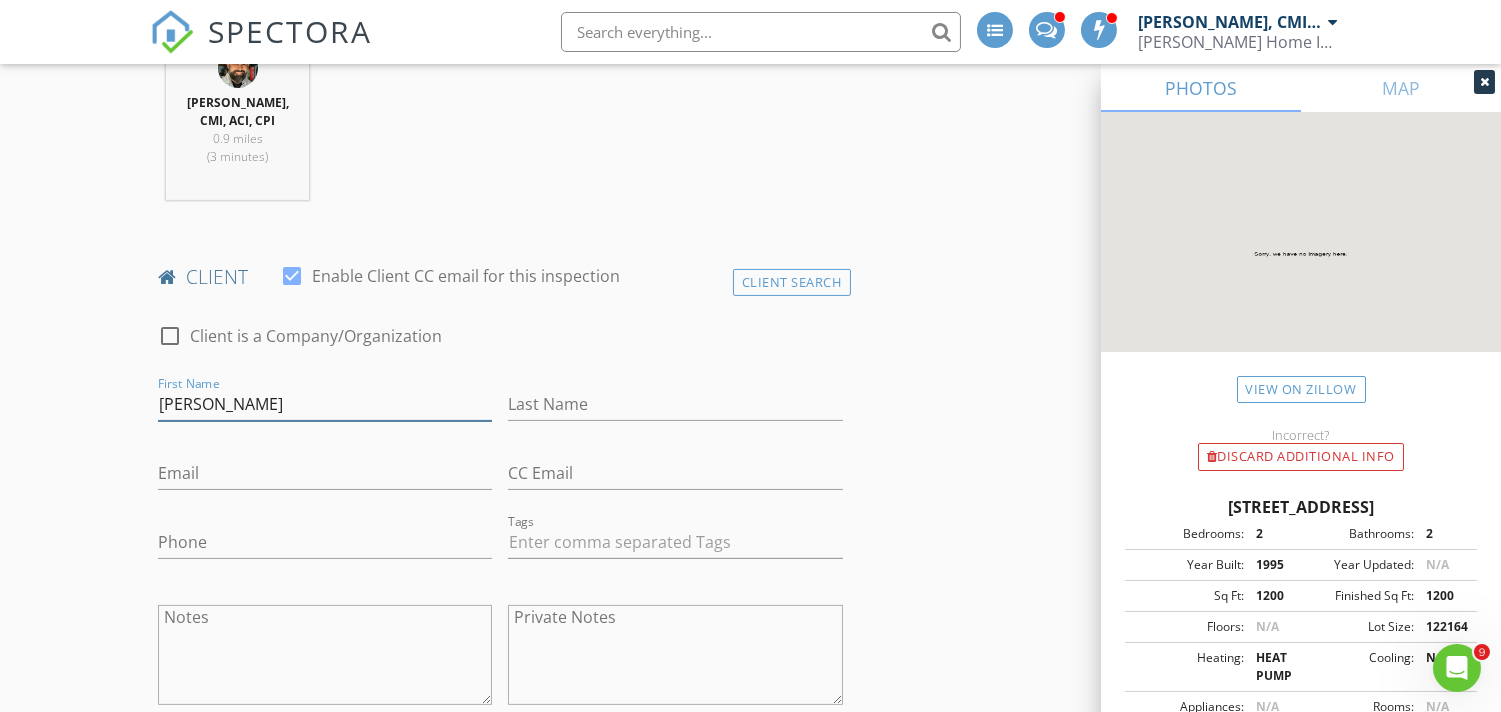 type on "[PERSON_NAME]" 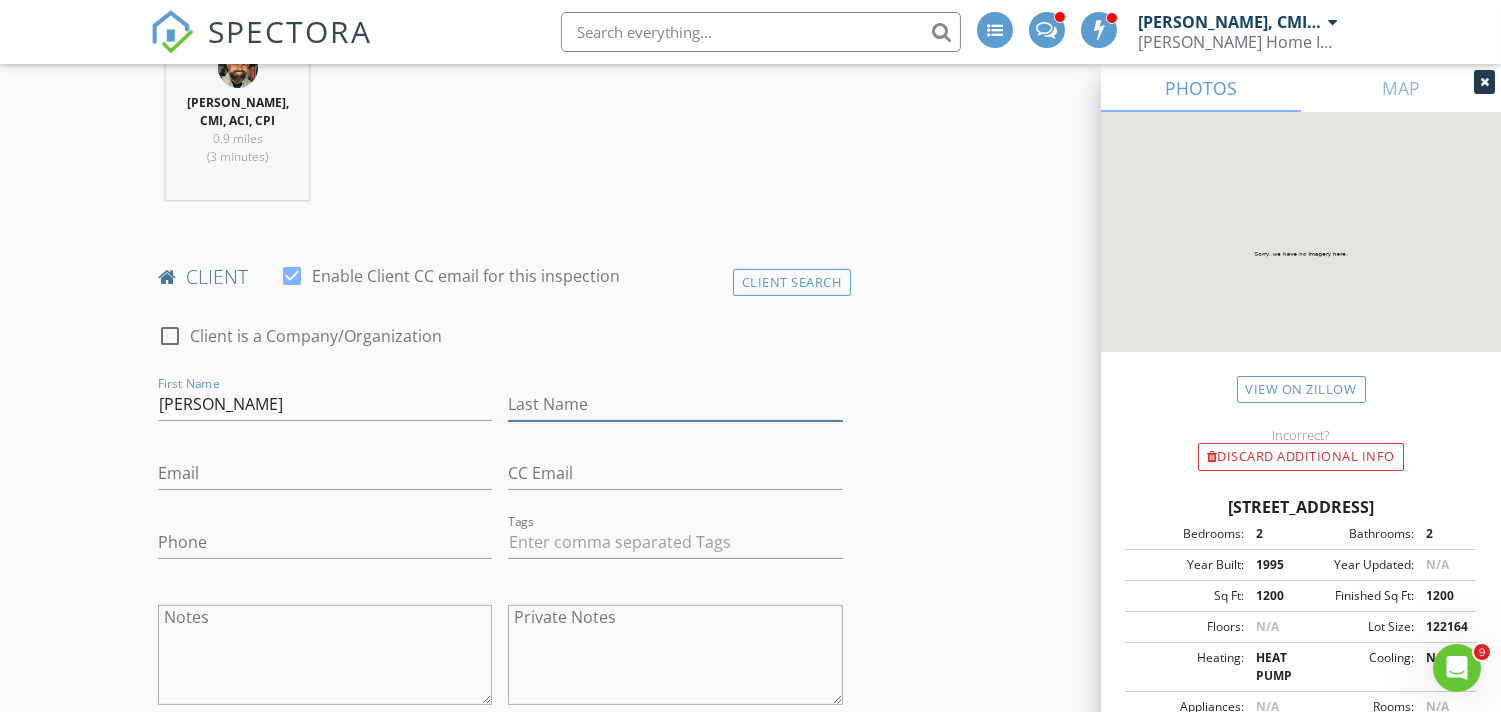 click on "Last Name" at bounding box center (675, 404) 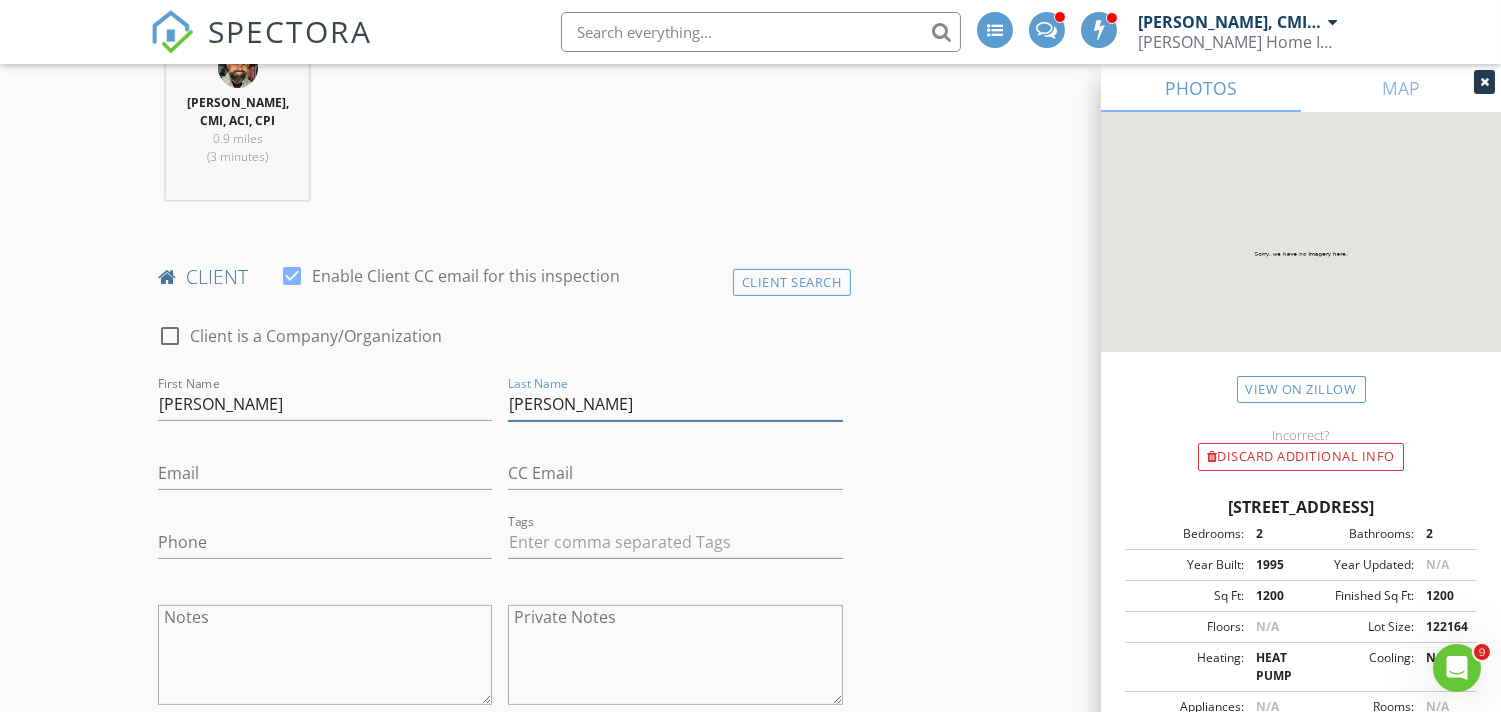 type on "[PERSON_NAME]" 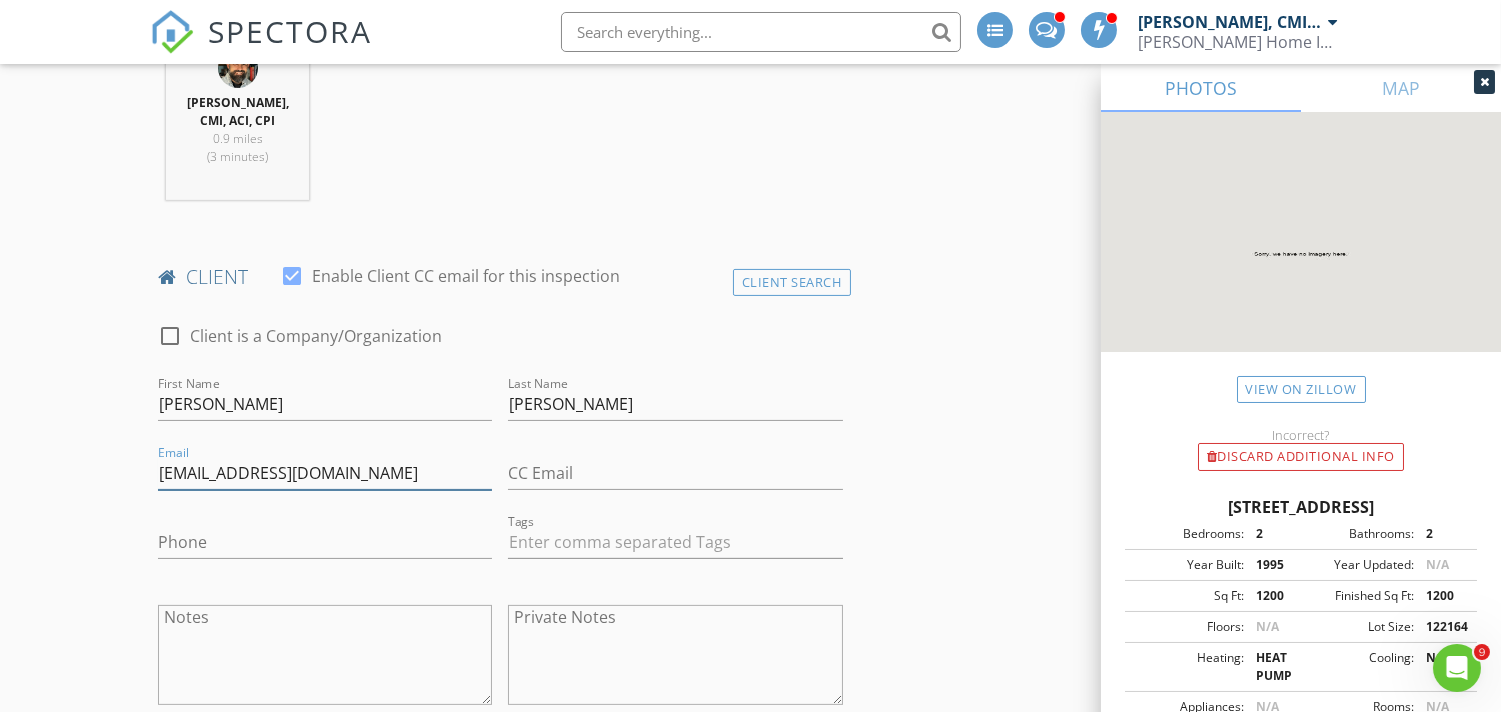 type on "[EMAIL_ADDRESS][DOMAIN_NAME]" 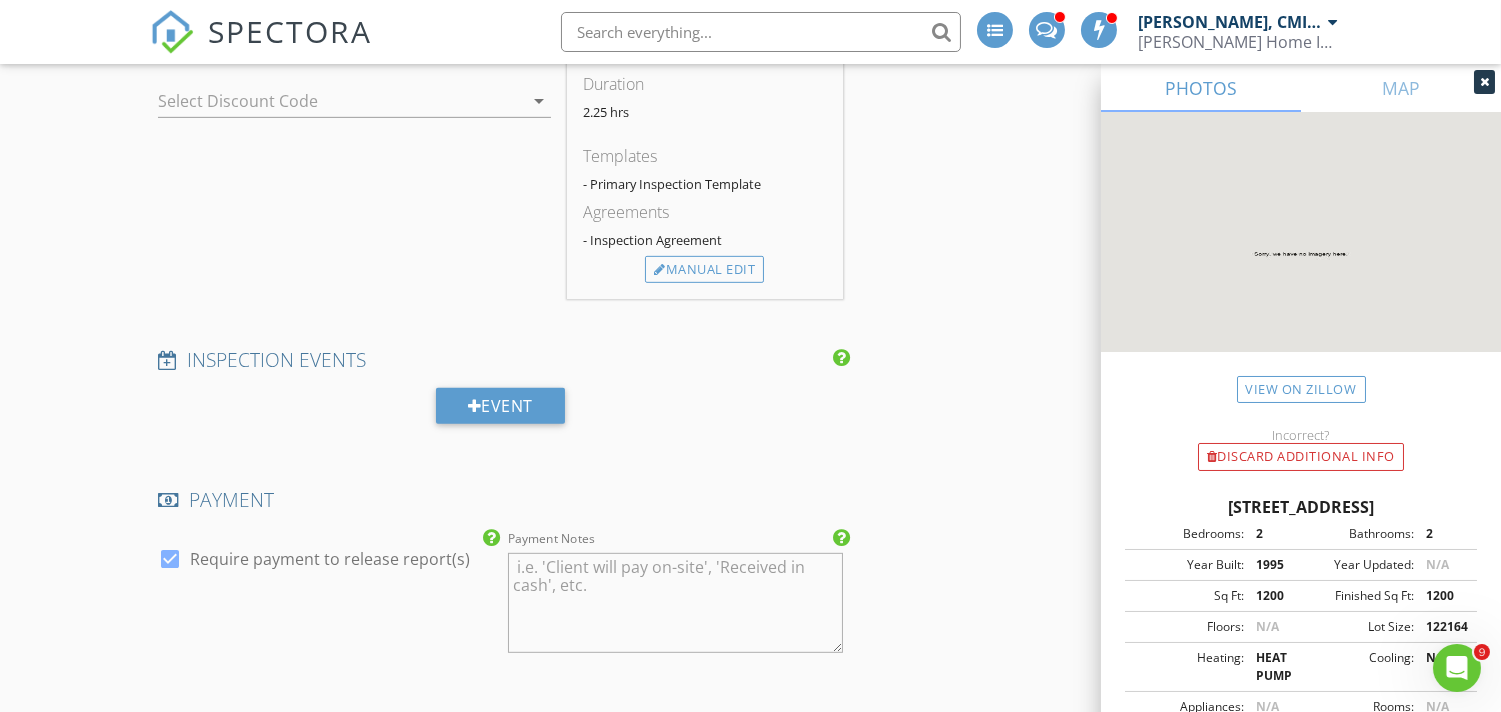 scroll, scrollTop: 2074, scrollLeft: 0, axis: vertical 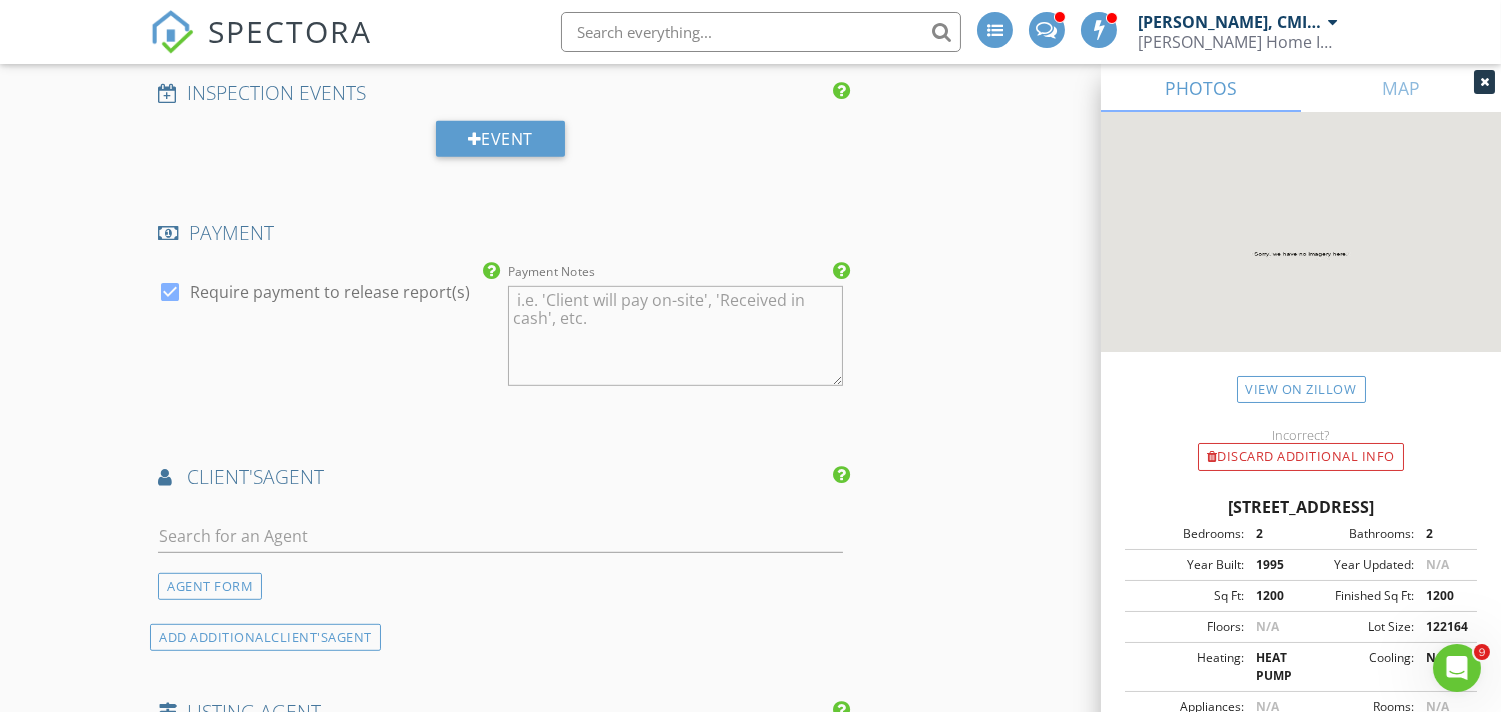 type on "[PHONE_NUMBER]" 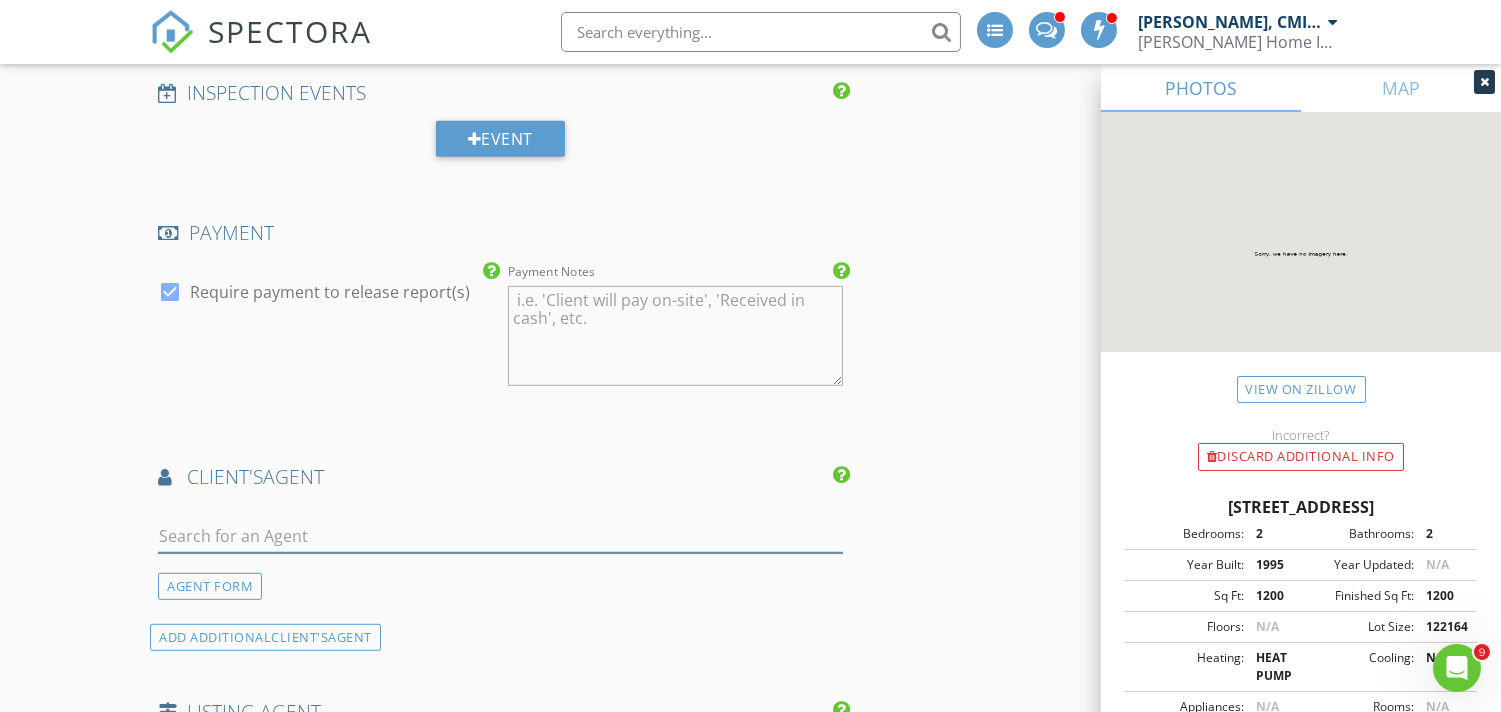 click at bounding box center [500, 536] 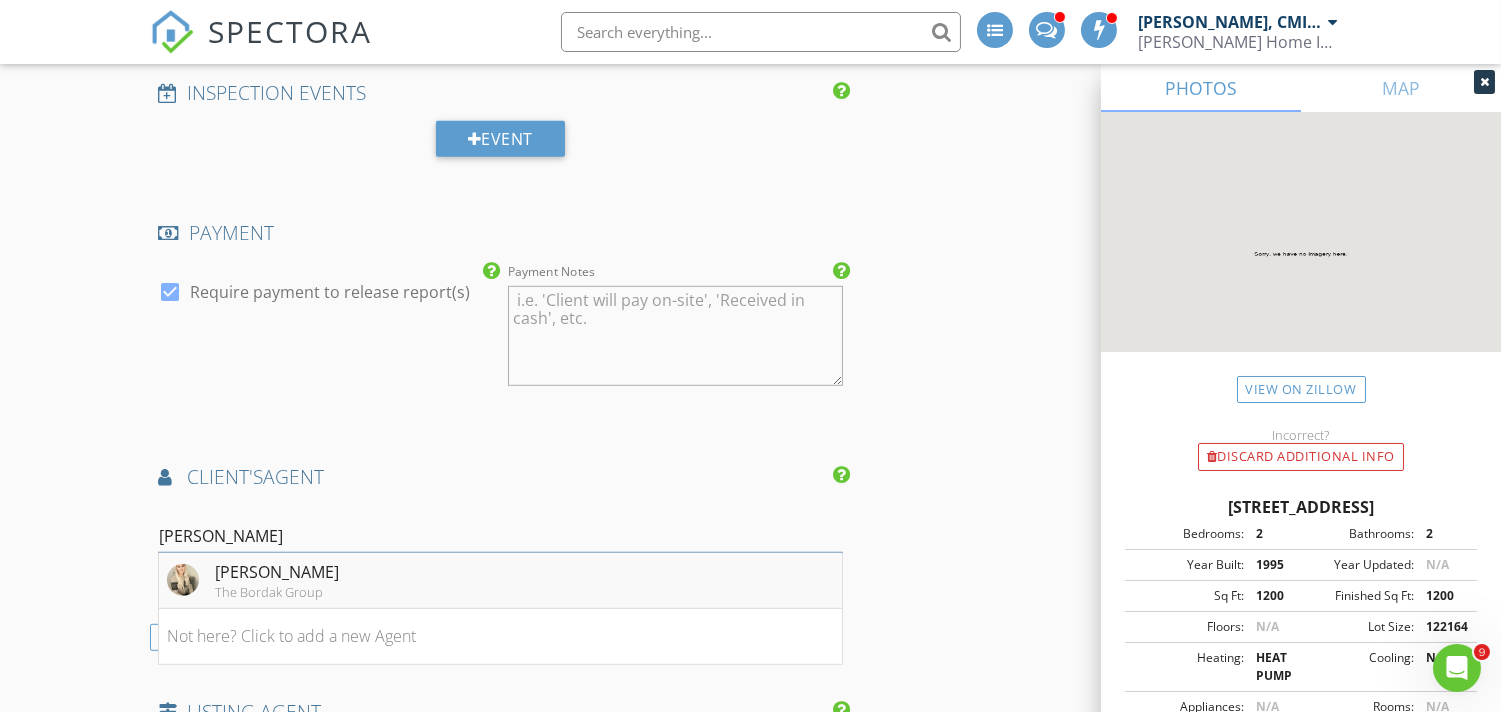 type on "[PERSON_NAME]" 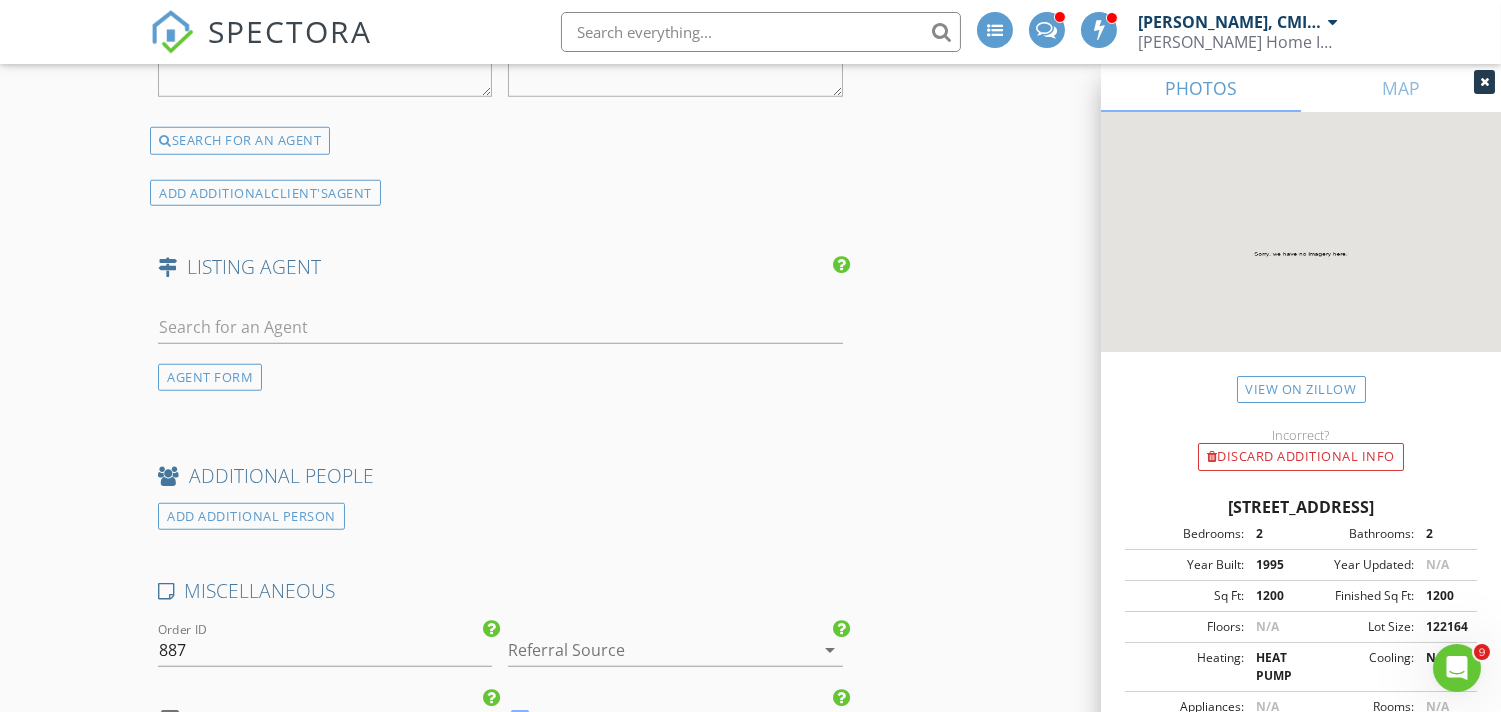 scroll, scrollTop: 3258, scrollLeft: 0, axis: vertical 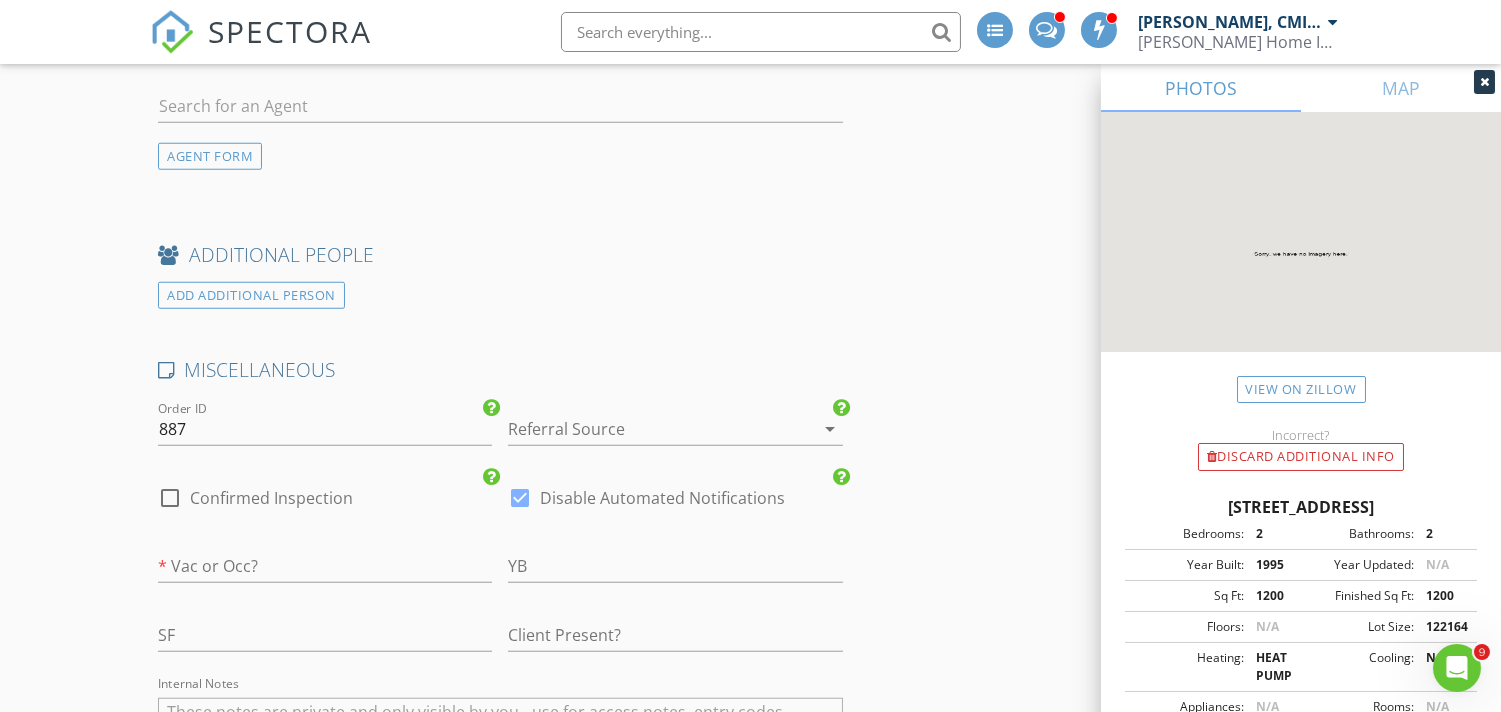 click at bounding box center (647, 429) 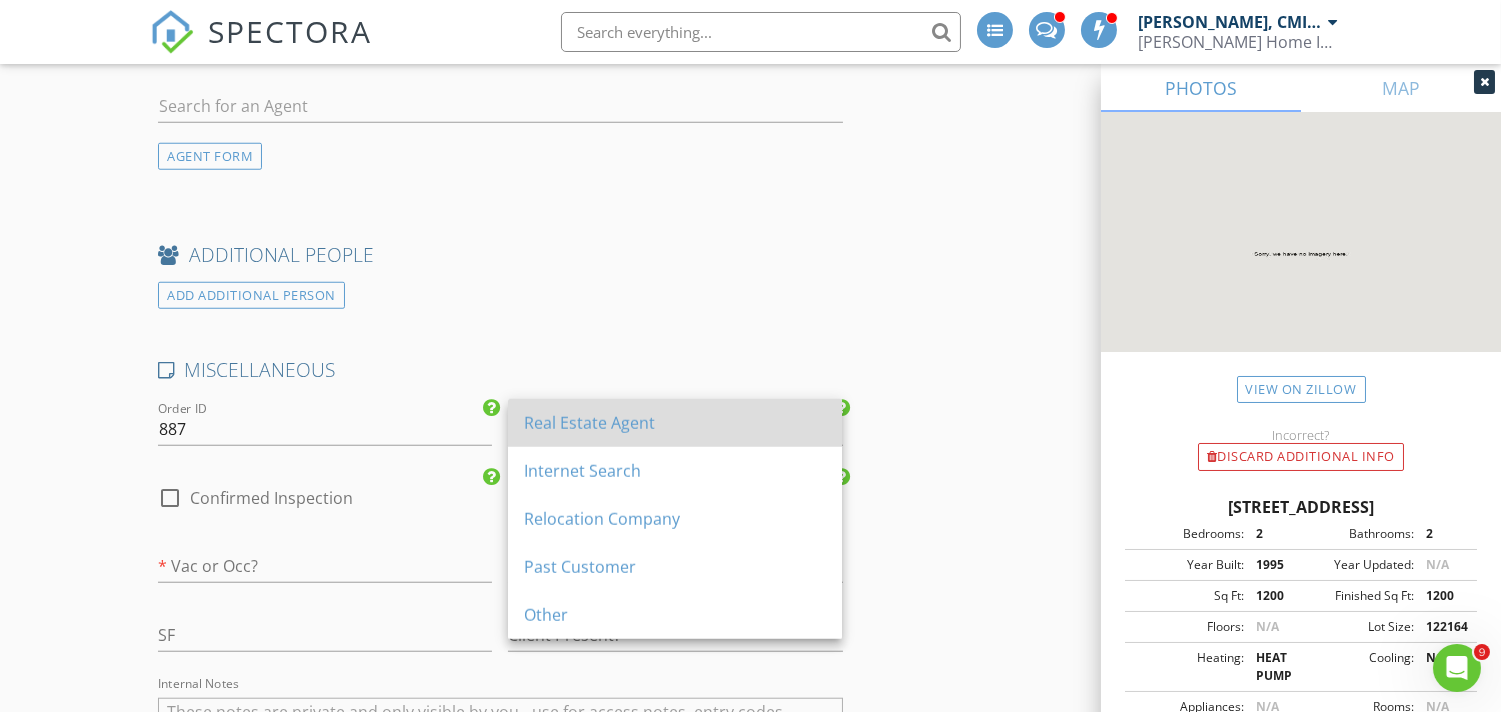 click on "Real Estate Agent" at bounding box center (675, 423) 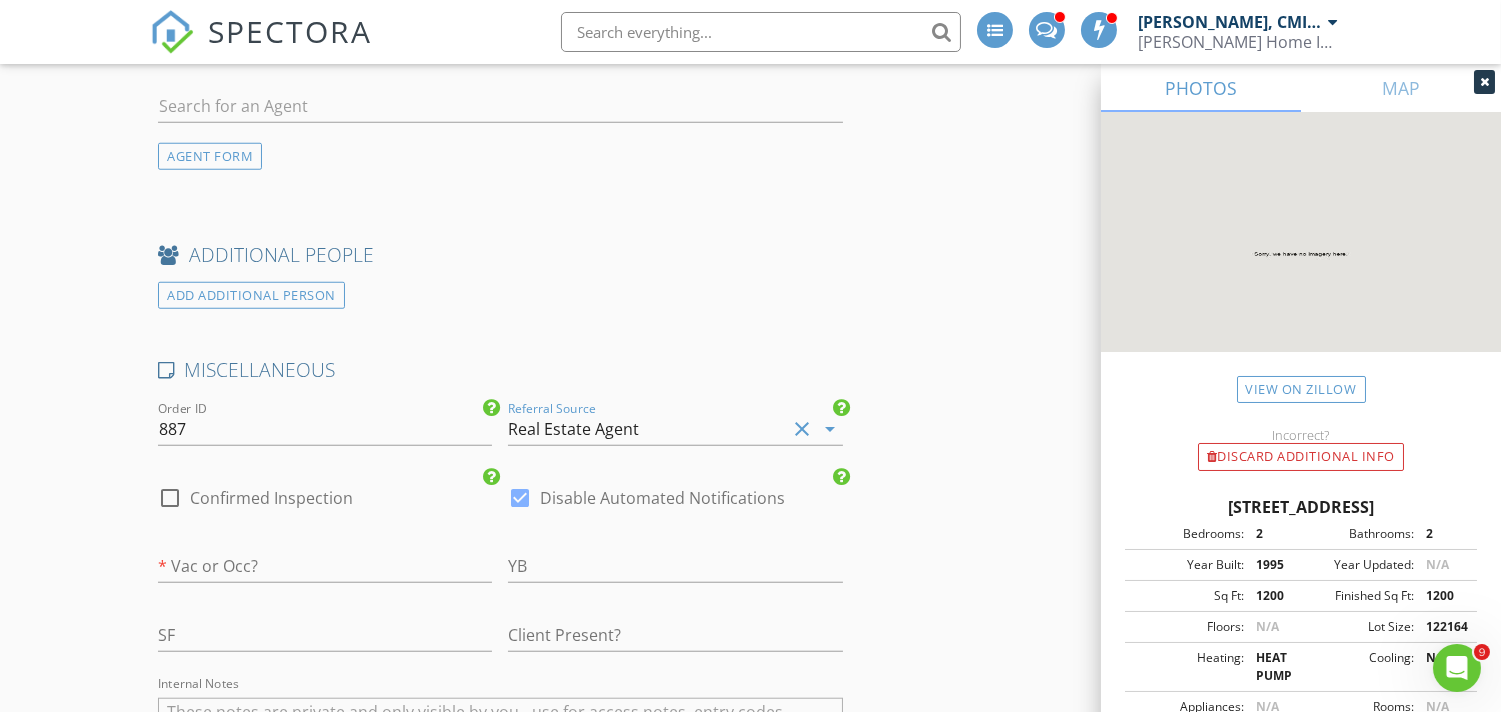 click at bounding box center [170, 498] 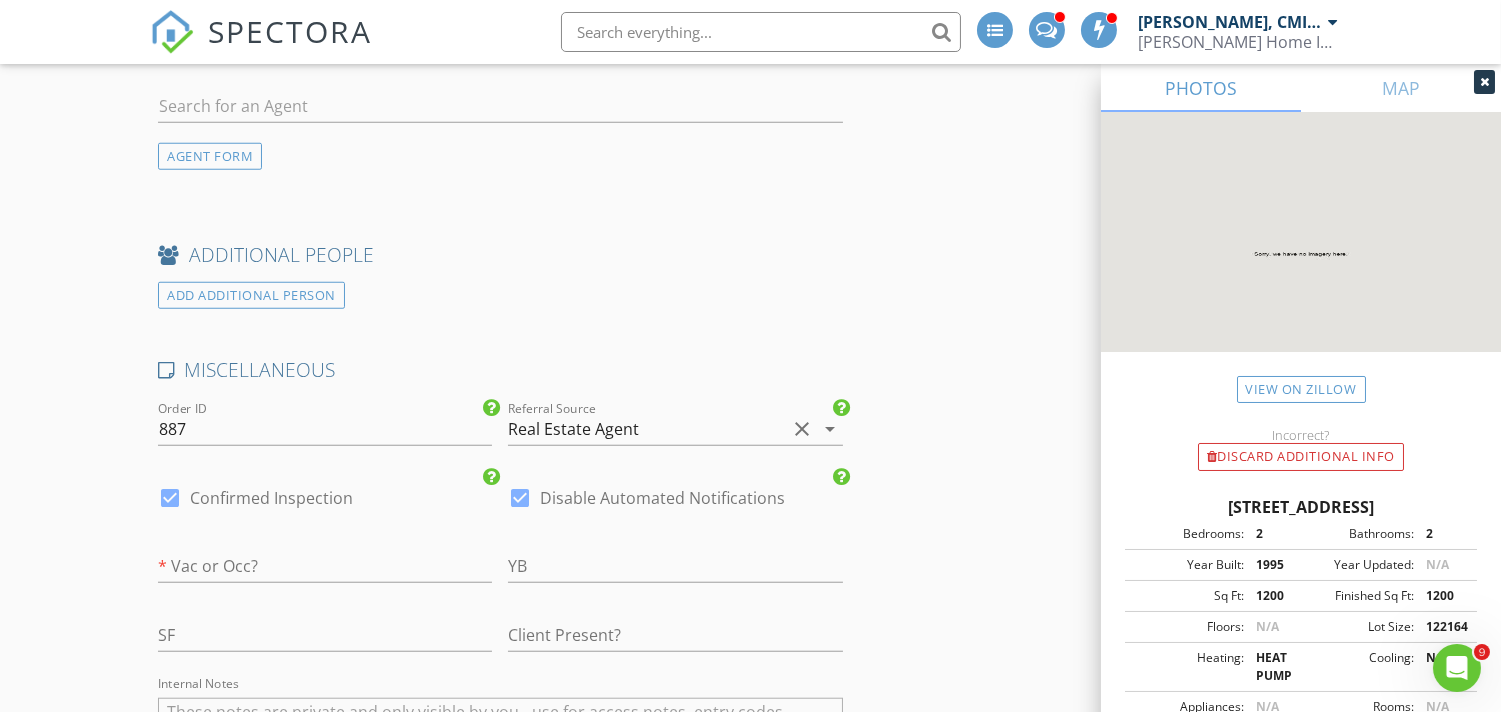 drag, startPoint x: 526, startPoint y: 487, endPoint x: 372, endPoint y: 510, distance: 155.70805 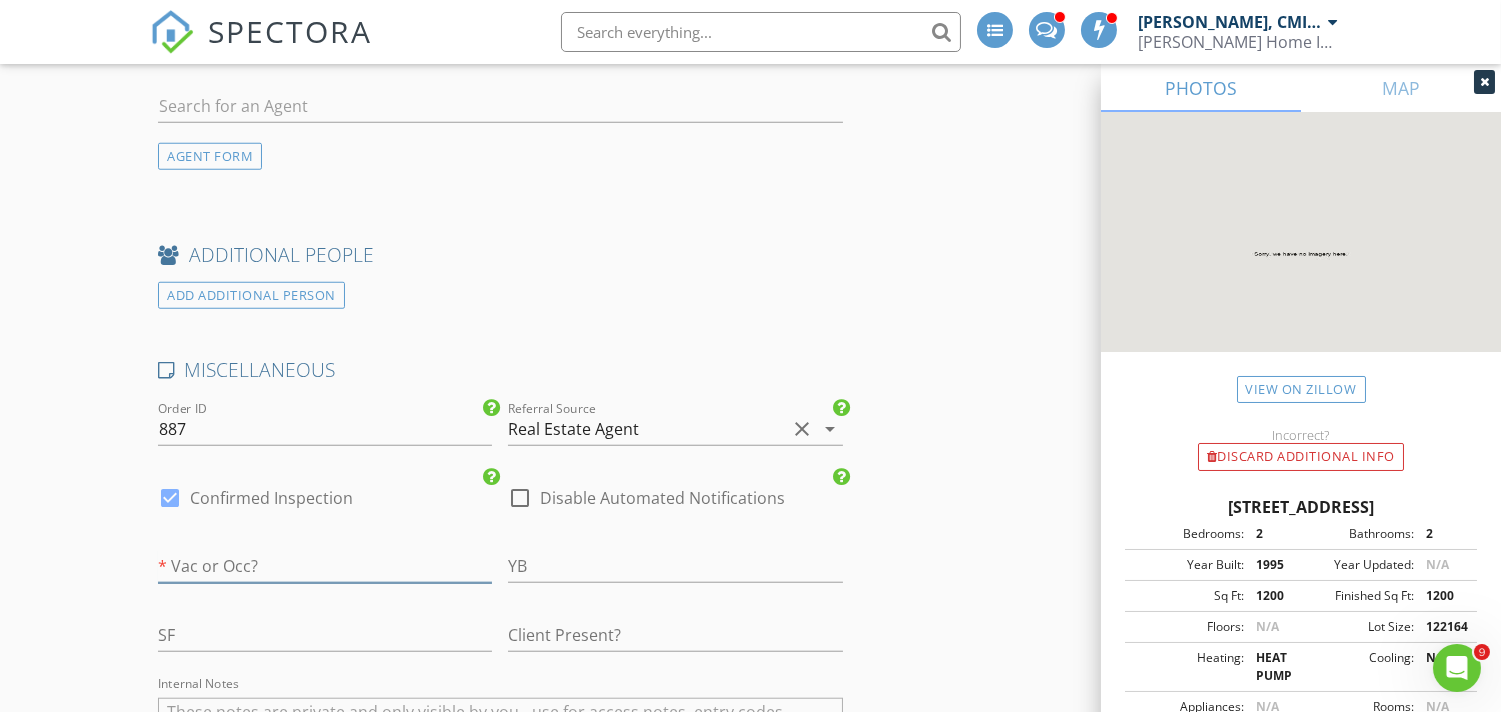 click at bounding box center (325, 566) 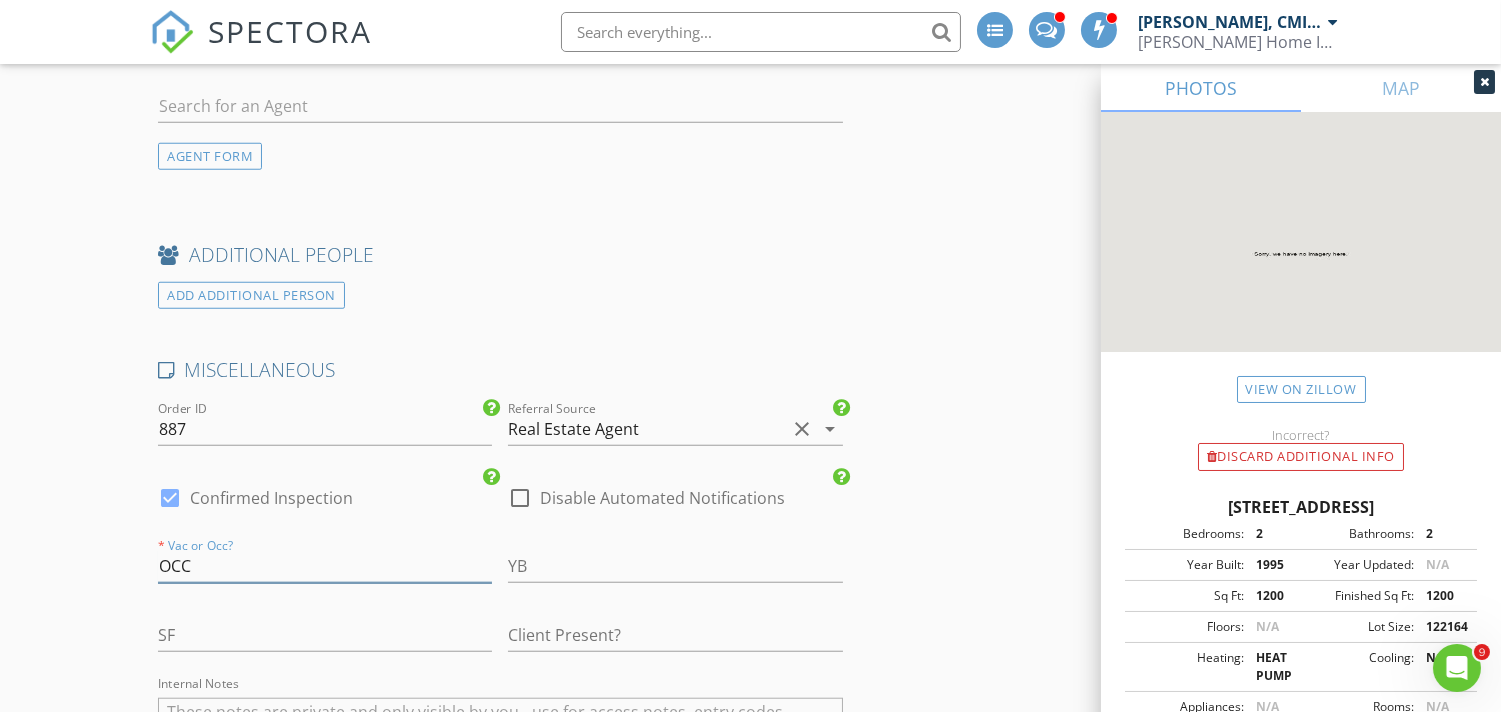 type on "OCC" 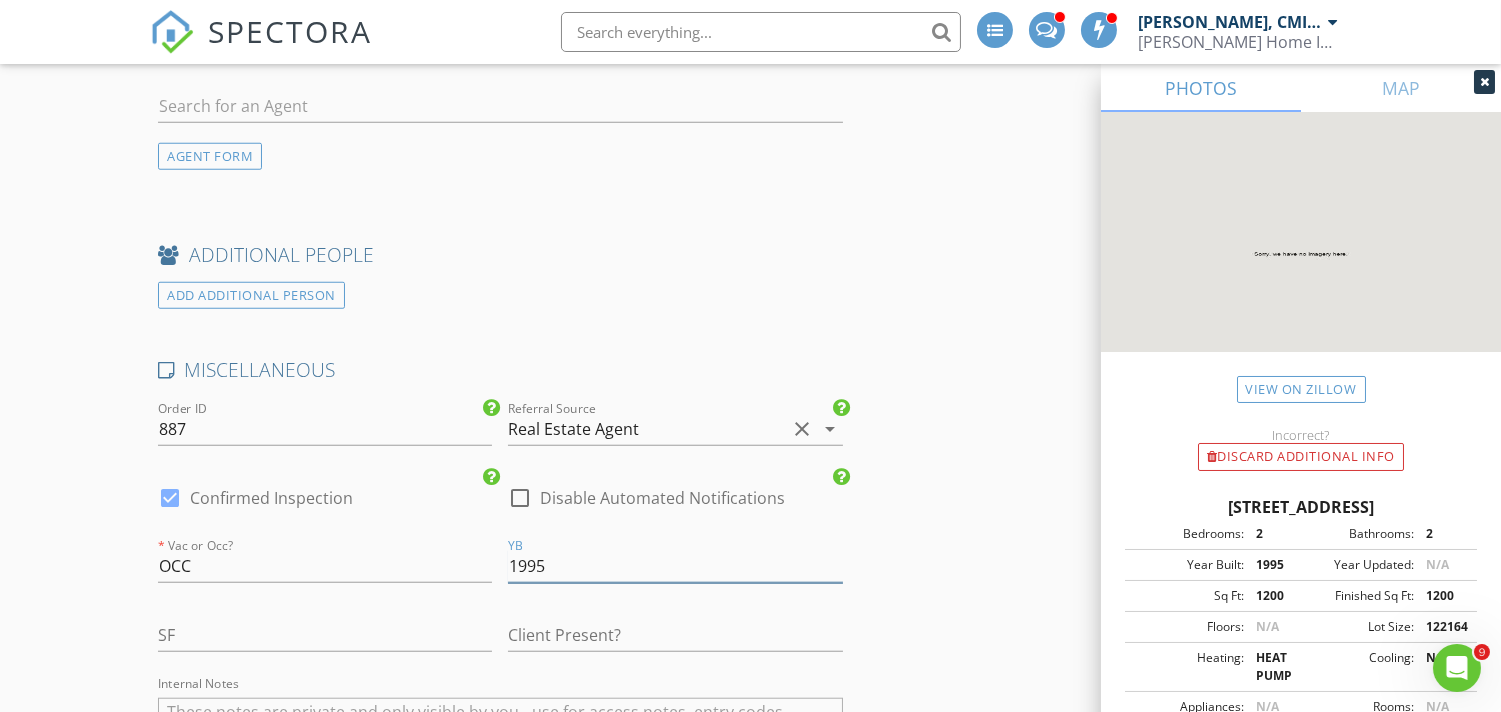 type on "1995" 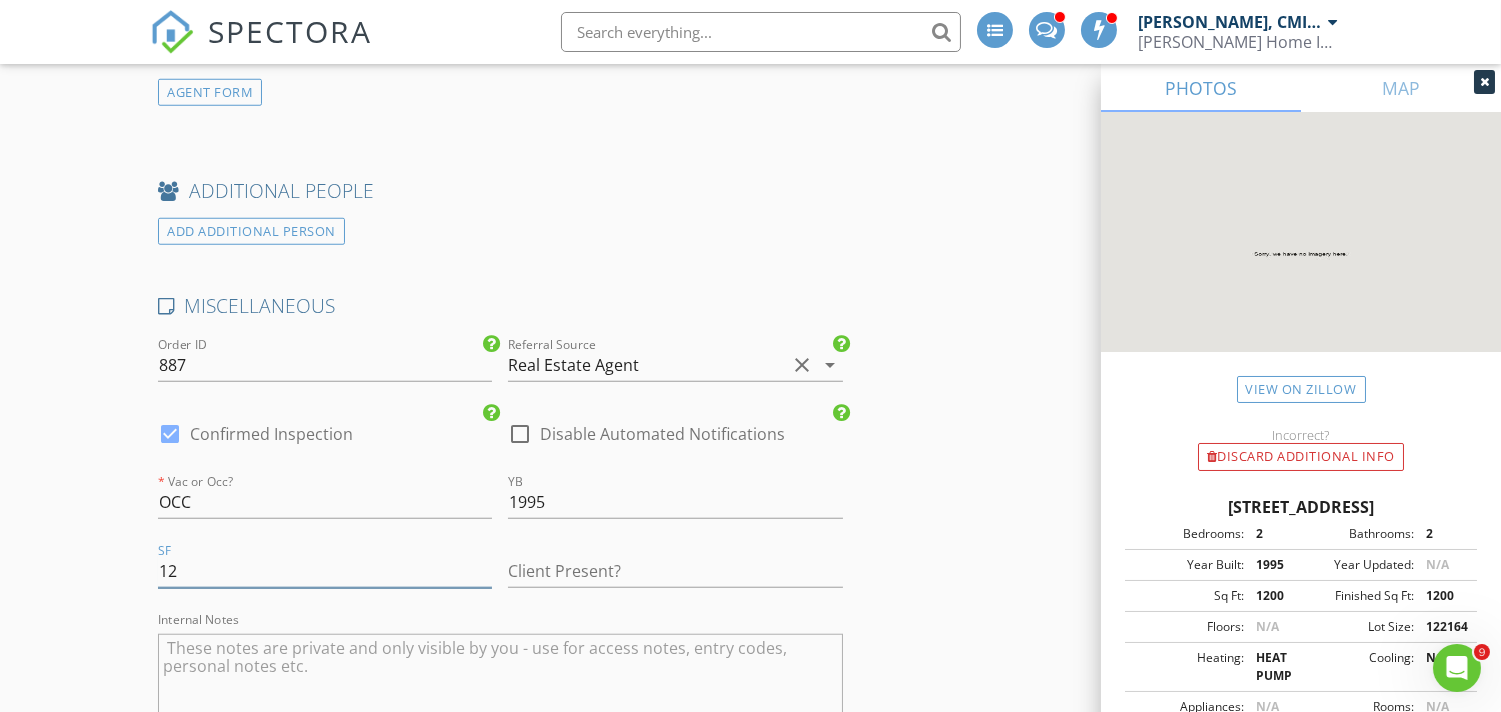 scroll, scrollTop: 3258, scrollLeft: 0, axis: vertical 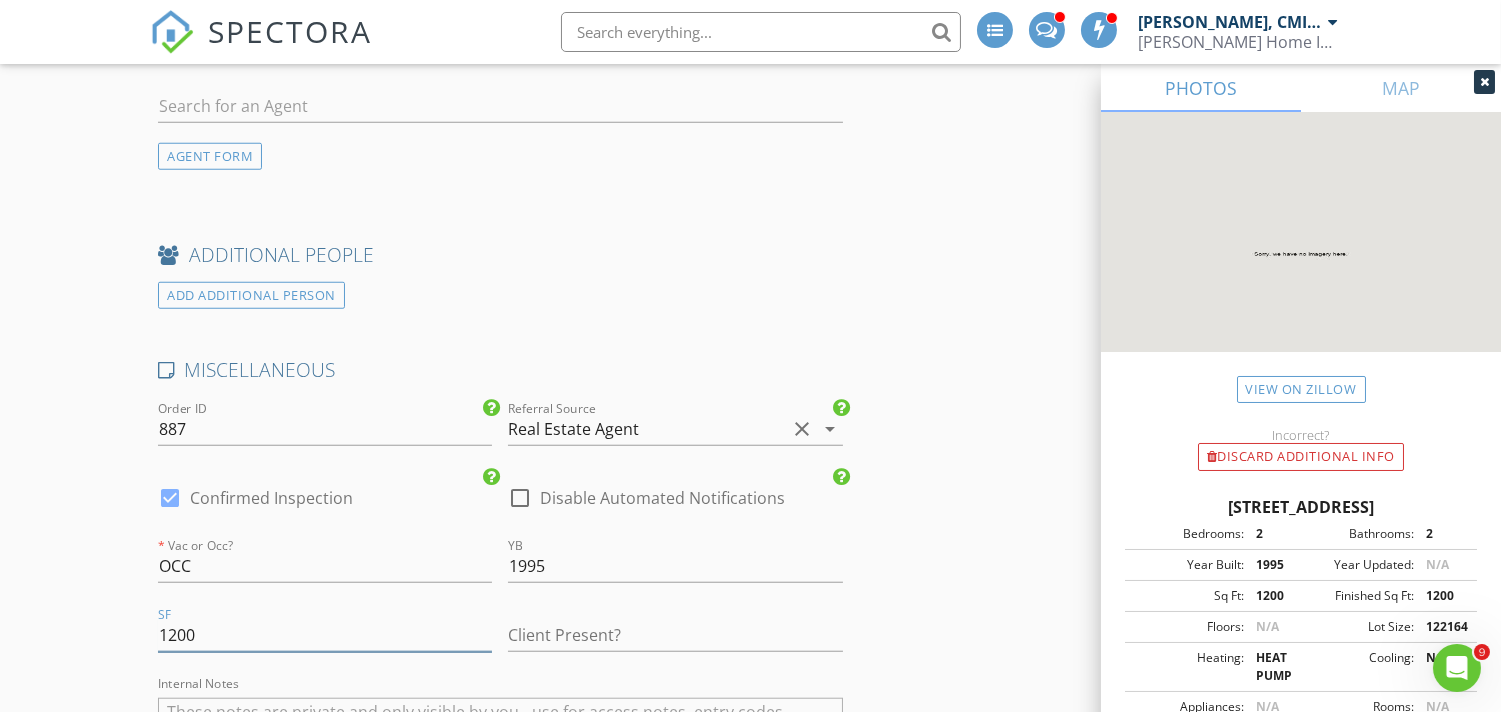 type on "1200" 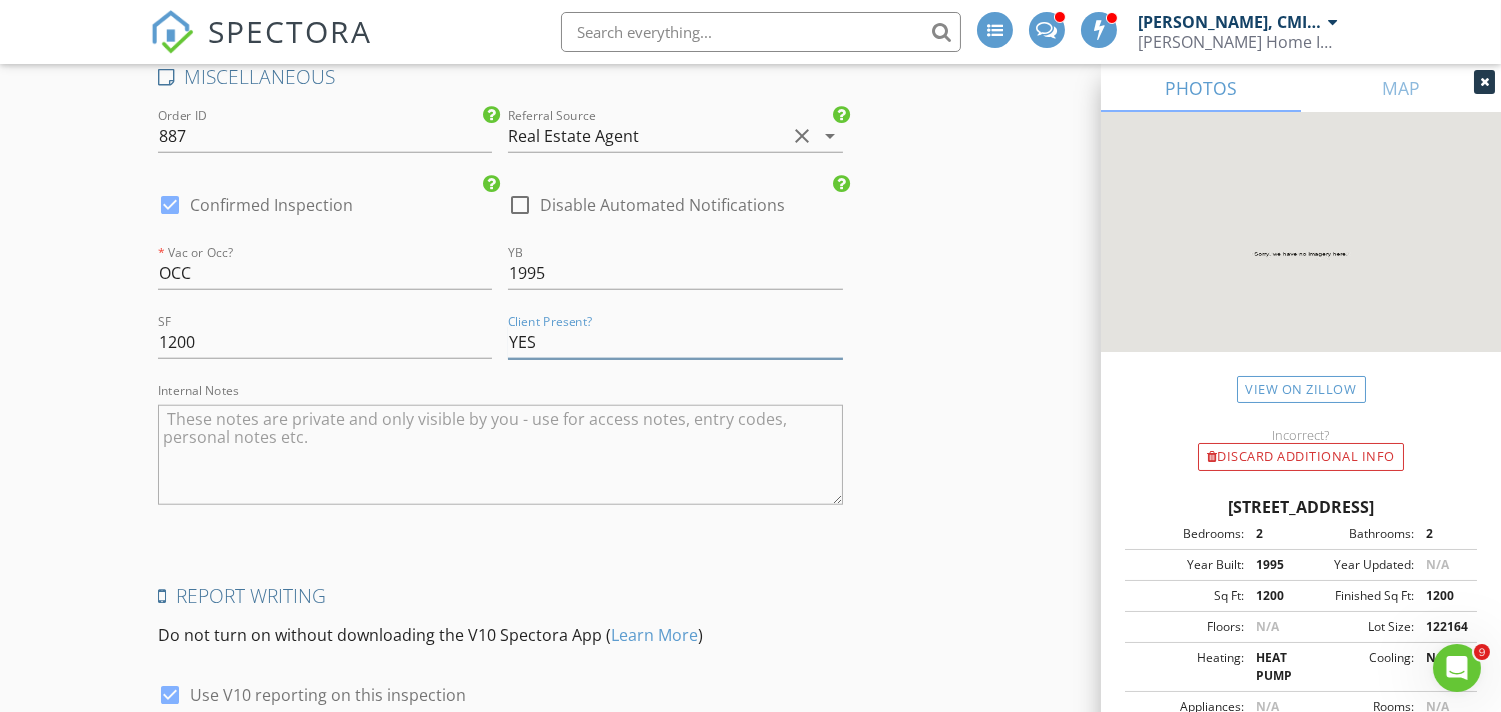 scroll, scrollTop: 3555, scrollLeft: 0, axis: vertical 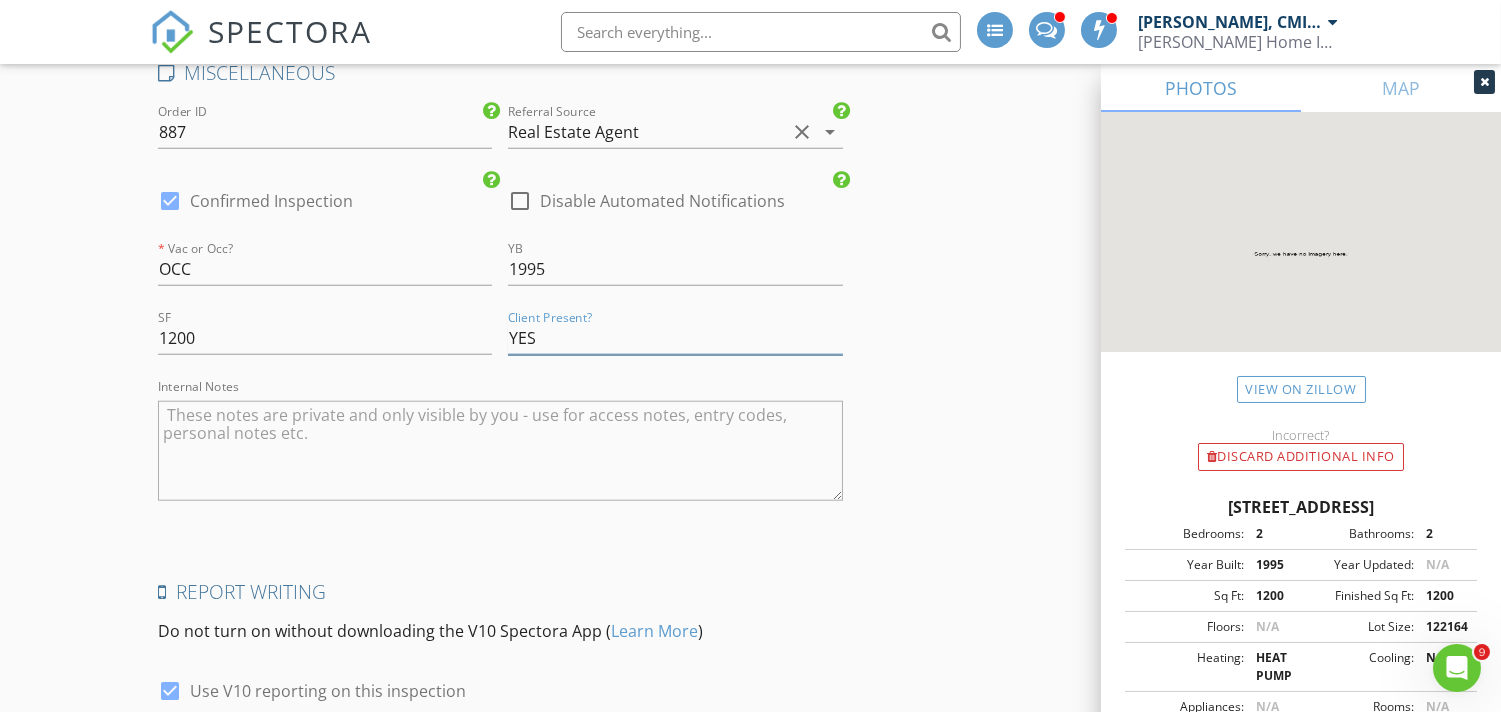 type on "YES" 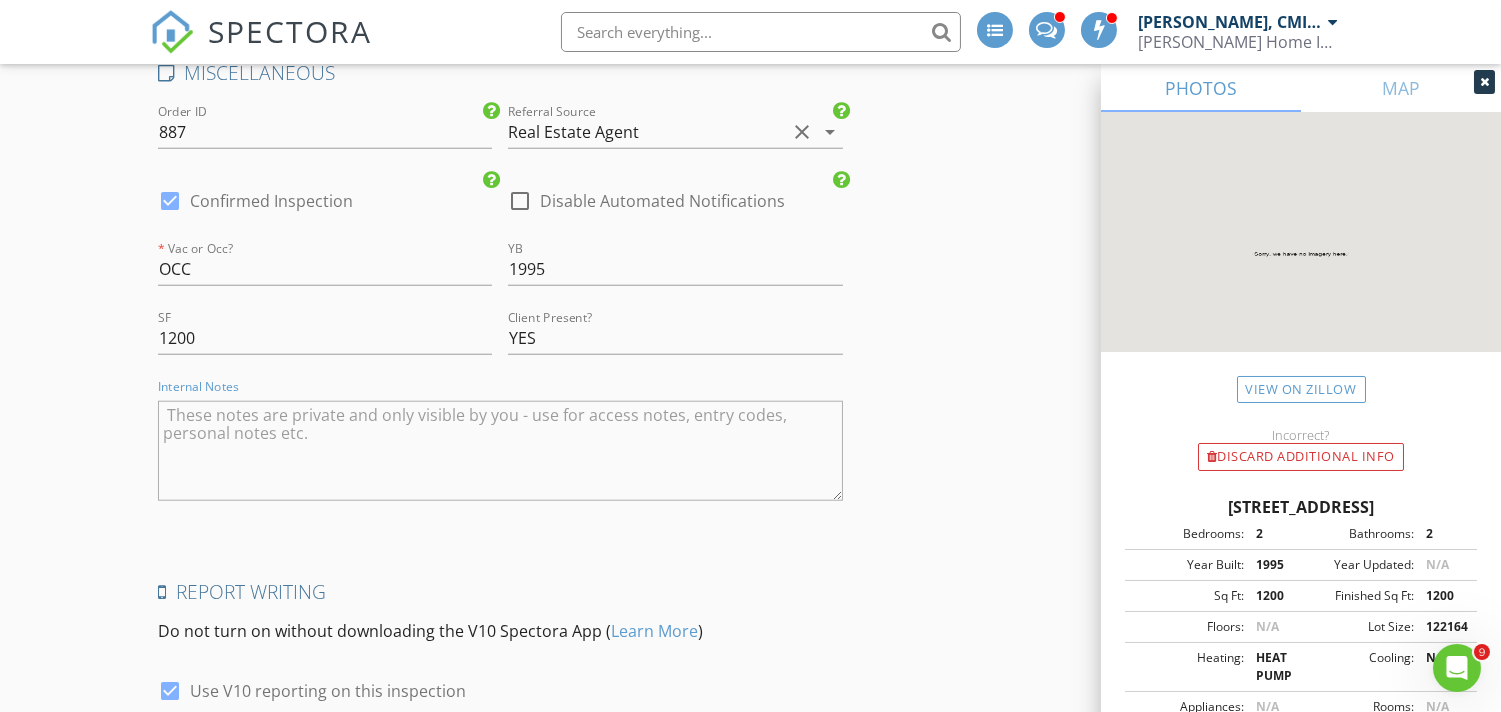 click at bounding box center [500, 451] 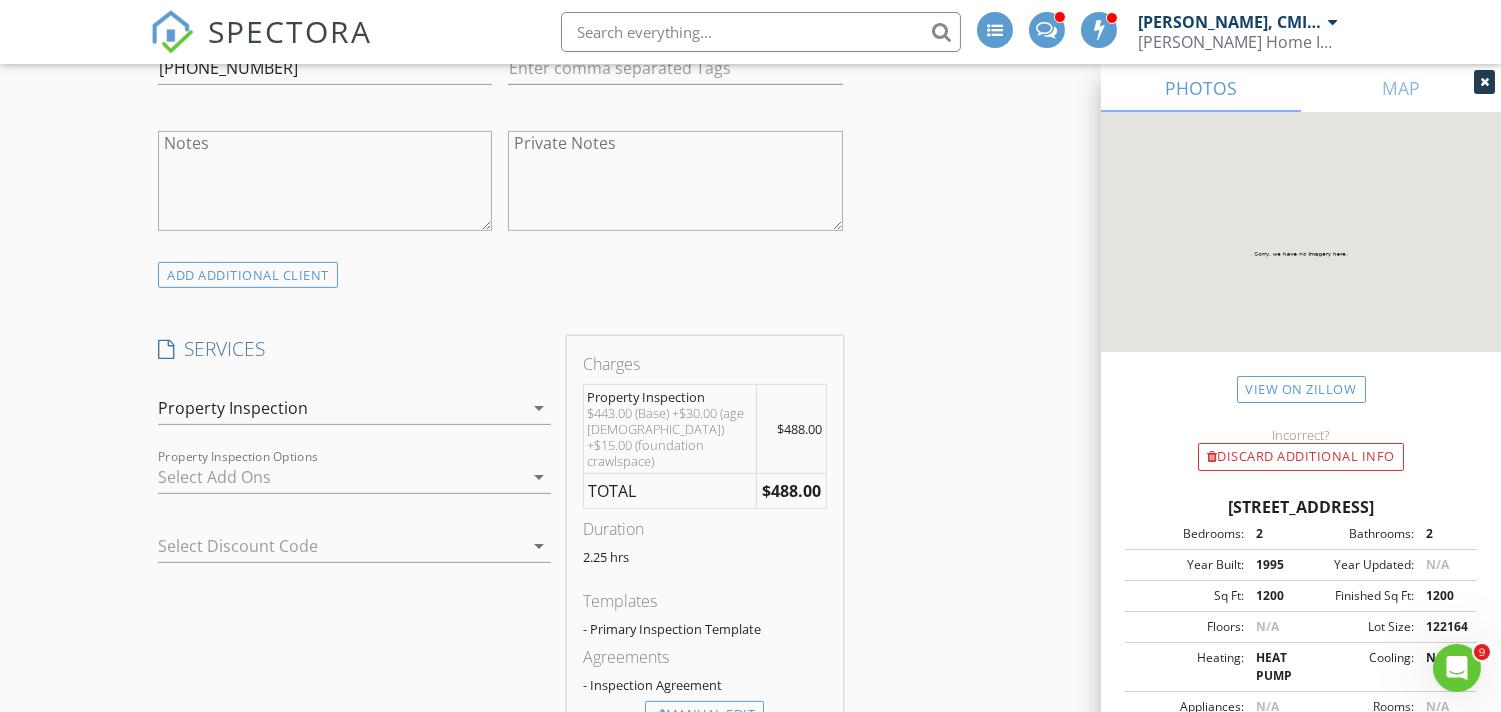 scroll, scrollTop: 1615, scrollLeft: 0, axis: vertical 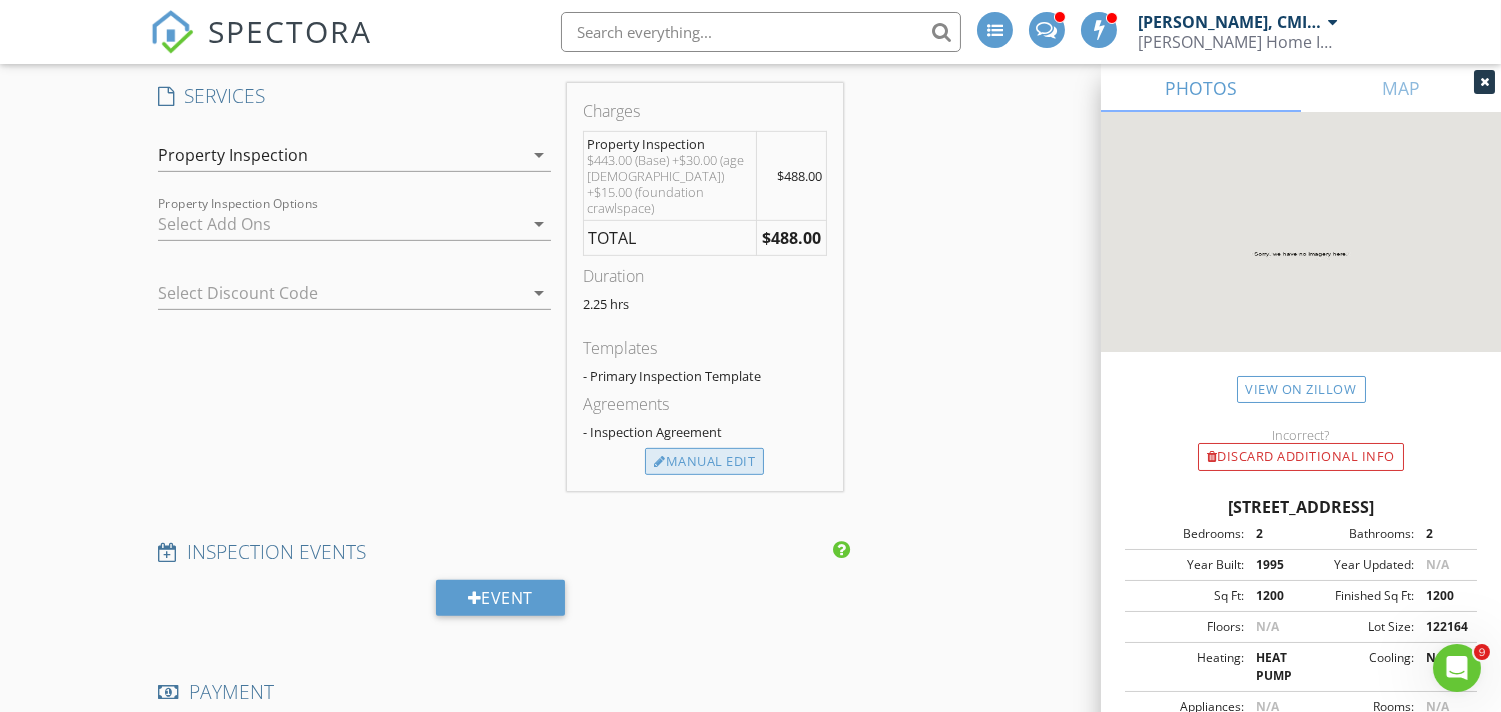 type on "CONDO INSPECTION." 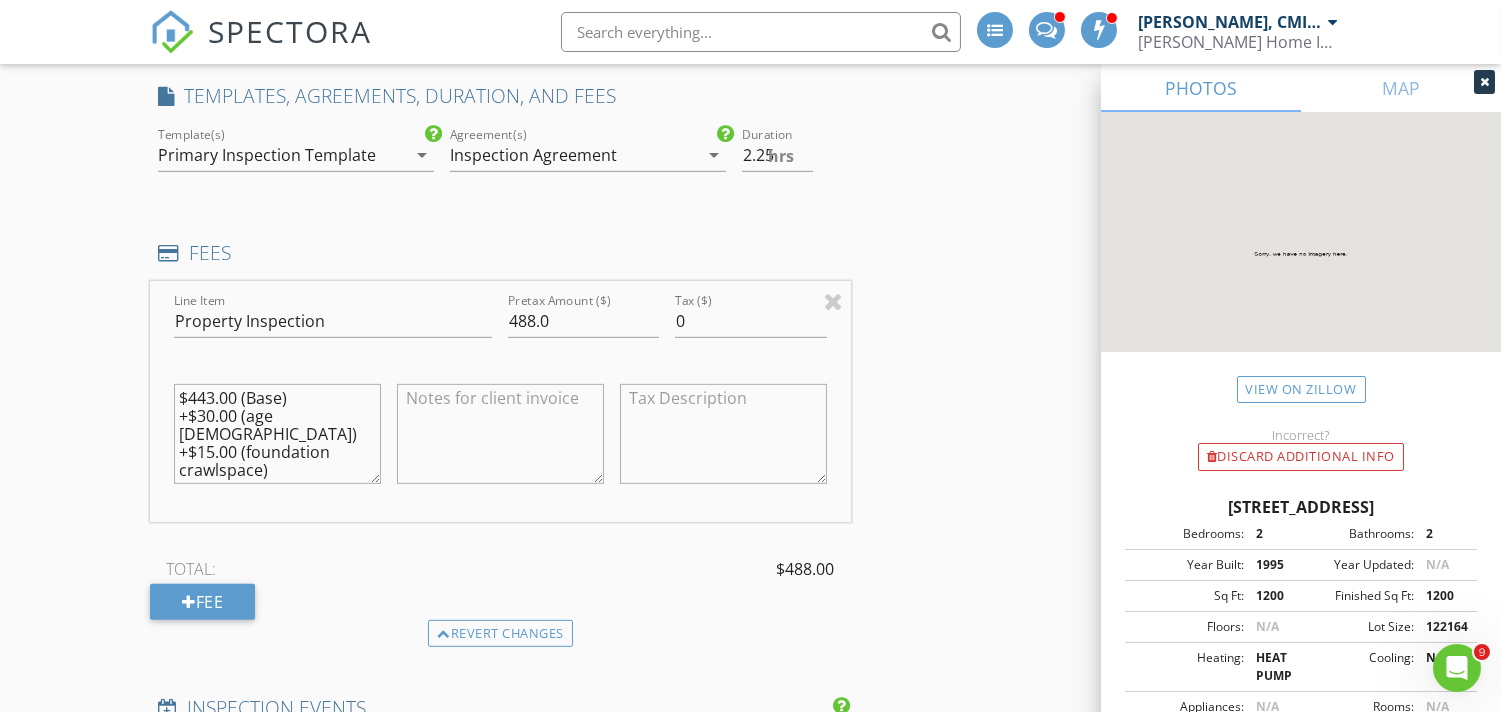 click at bounding box center [500, 434] 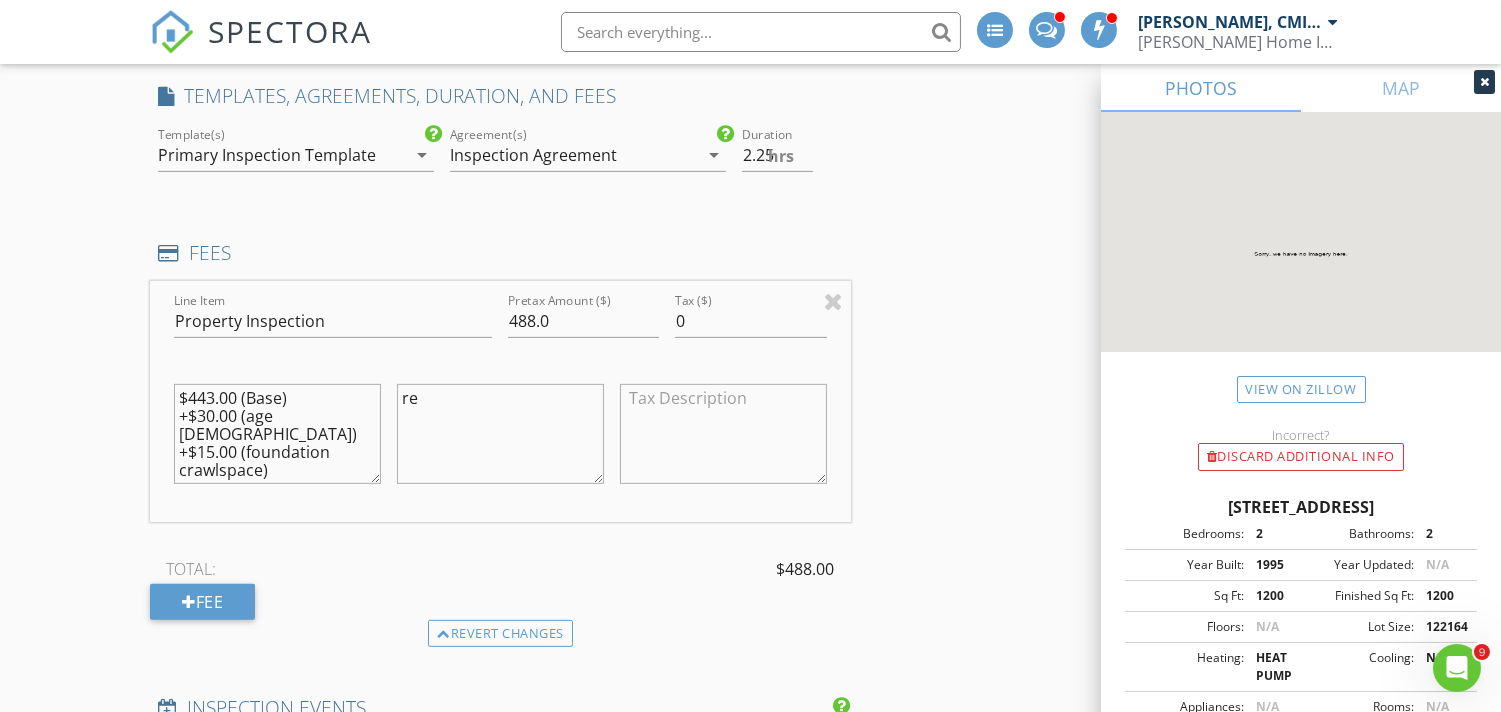 type on "r" 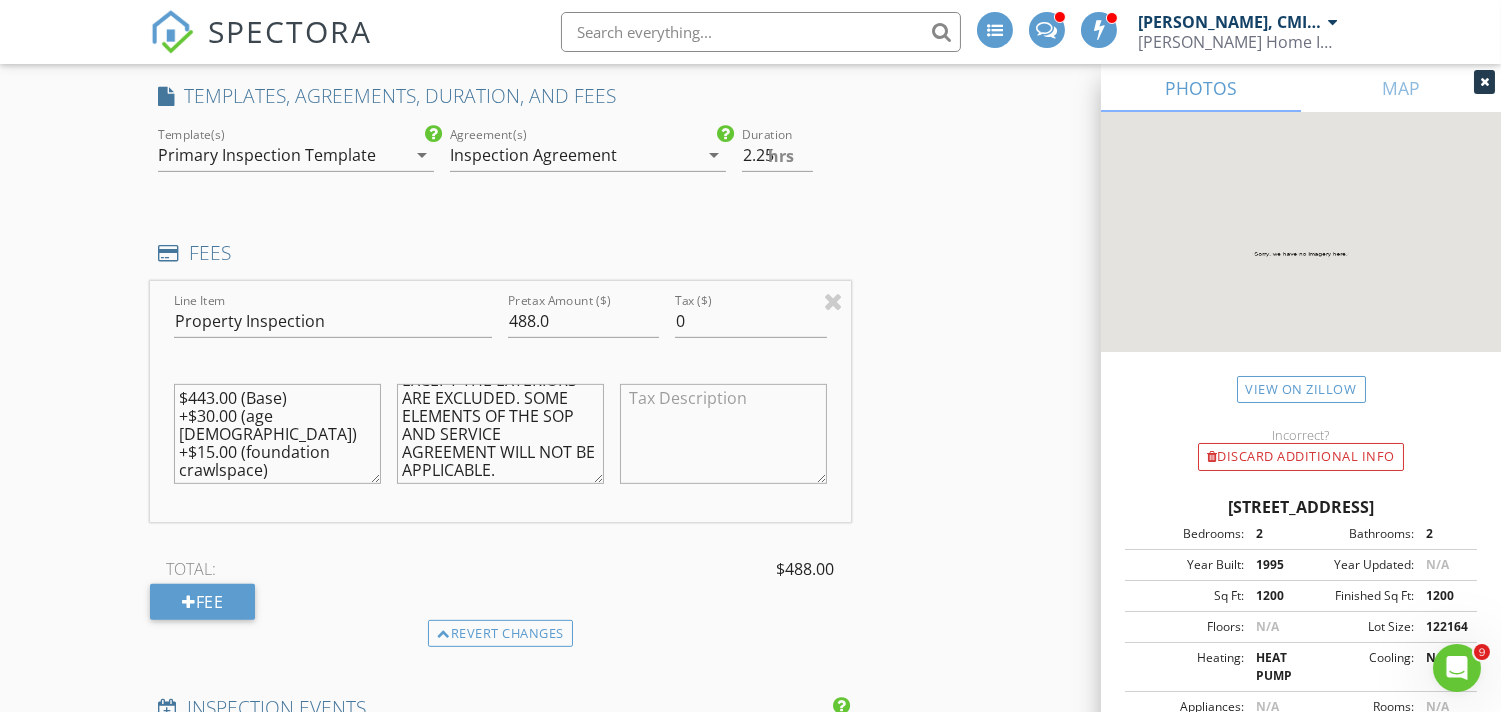 scroll, scrollTop: 162, scrollLeft: 0, axis: vertical 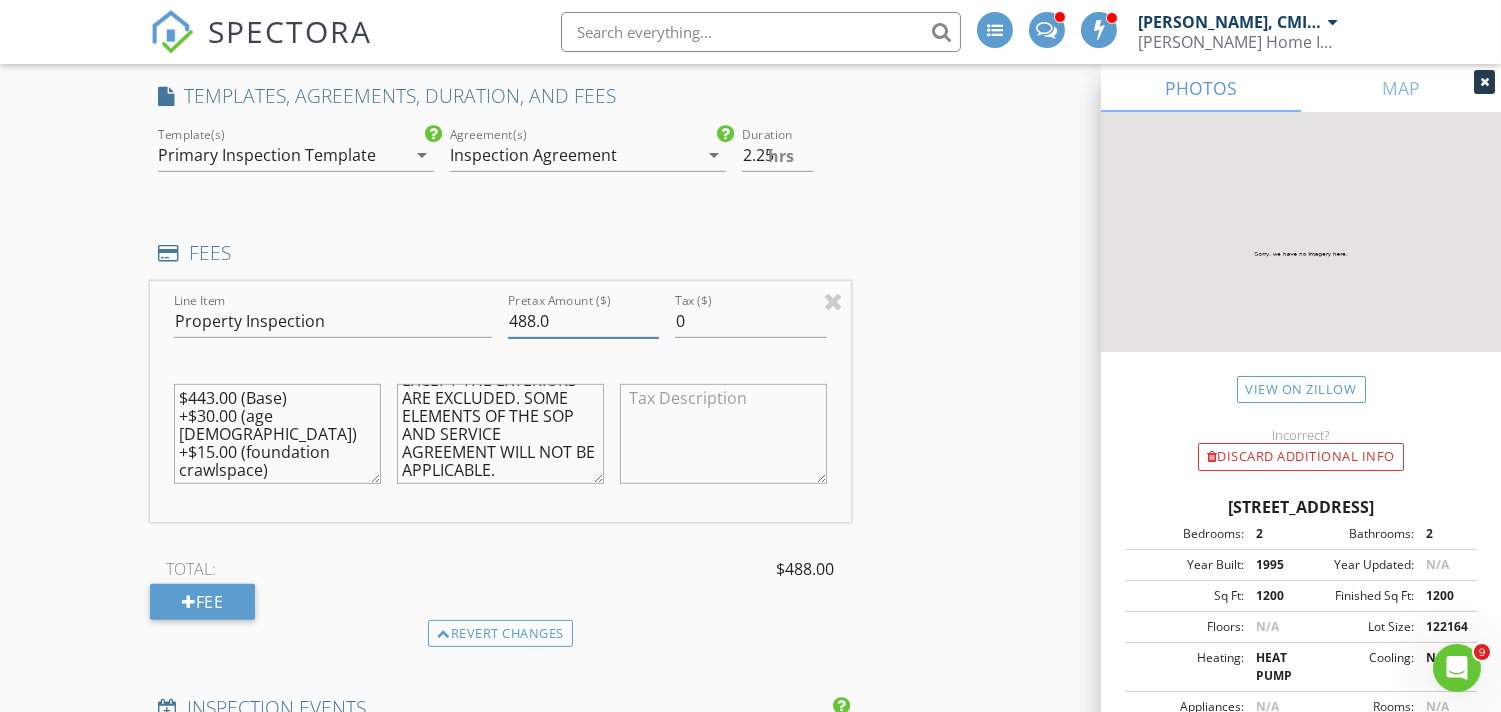 click on "488.0" at bounding box center [583, 321] 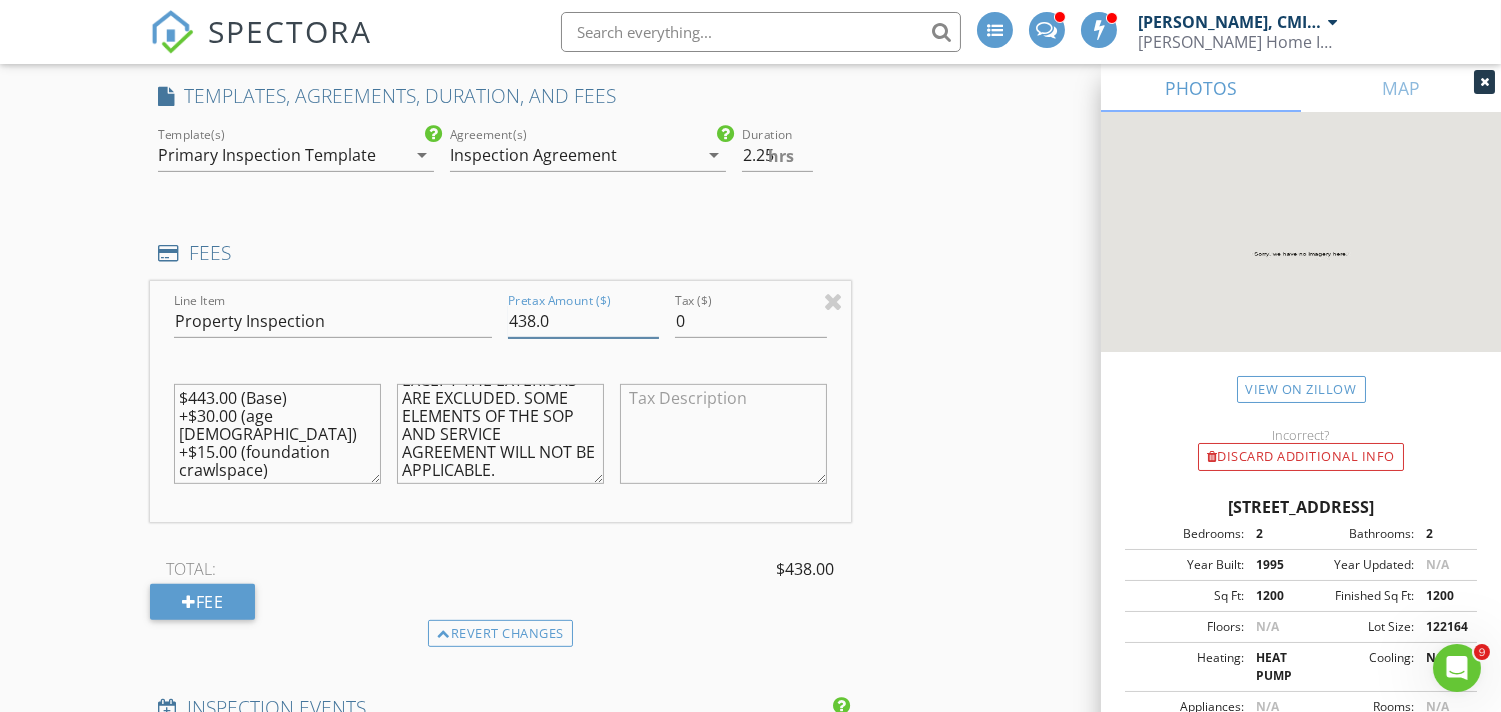 type on "438.0" 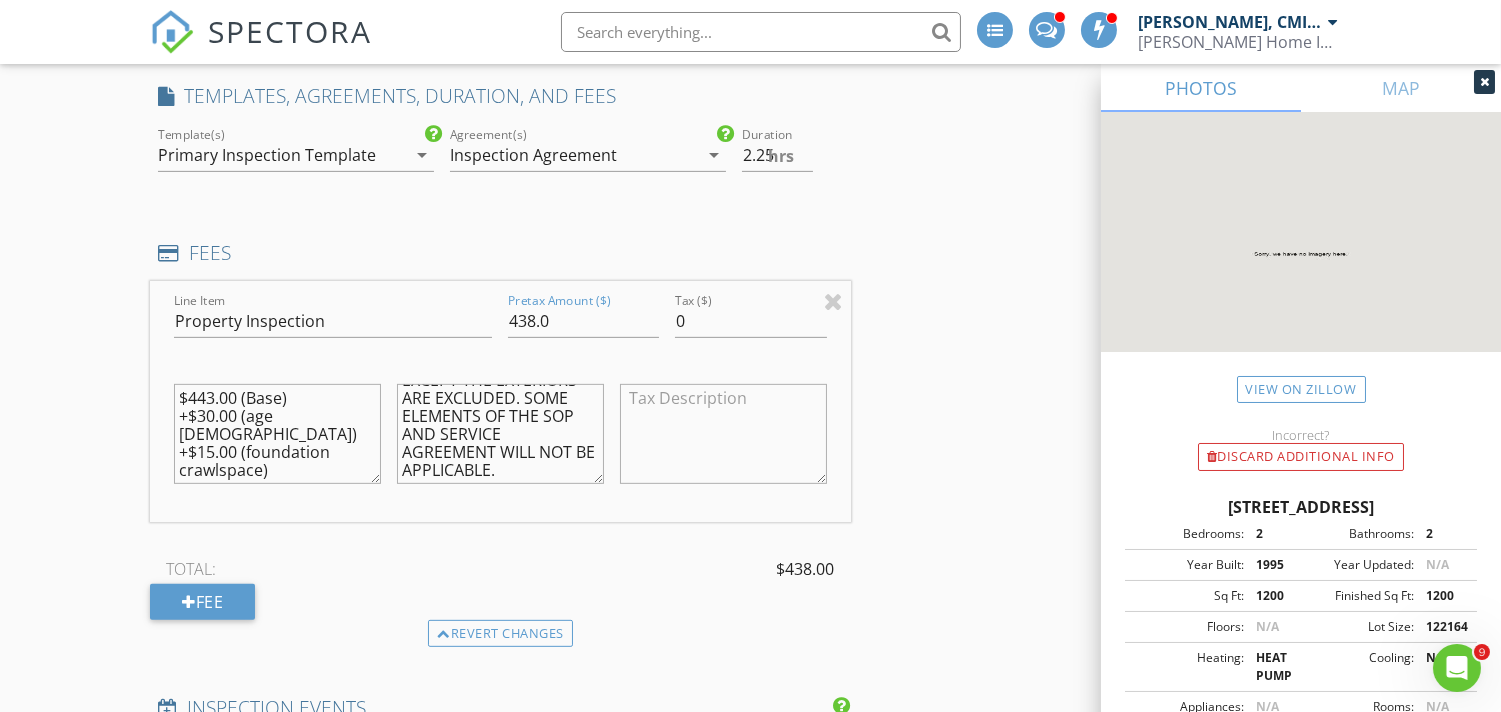 click on "INSPECTOR(S)
check_box   Justin Nickelsen, CMI, ACI, CPI   PRIMARY   check_box_outline_blank   Michael Frey     Justin Nickelsen, CMI, ACI, CPI arrow_drop_down   check_box_outline_blank Justin Nickelsen, CMI, ACI, CPI specifically requested
Date/Time
07/16/2025 2:45 PM
Location
Address Search       Address 7306 NE 43rd St   Unit   City Vancouver   State WA   Zip 98662   County Clark     Square Feet 1200   Year Built 1995   Foundation Crawlspace arrow_drop_down     Justin Nickelsen, CMI, ACI, CPI     0.9 miles     (3 minutes)
client
check_box Enable Client CC email for this inspection   Client Search     check_box_outline_blank Client is a Company/Organization     First Name Dickson   Last Name Lee   Email leesmeade@gmail.com   CC Email   Phone 360-448-7620         Tags         Notes   Private Notes
SERVICES" at bounding box center [750, 868] 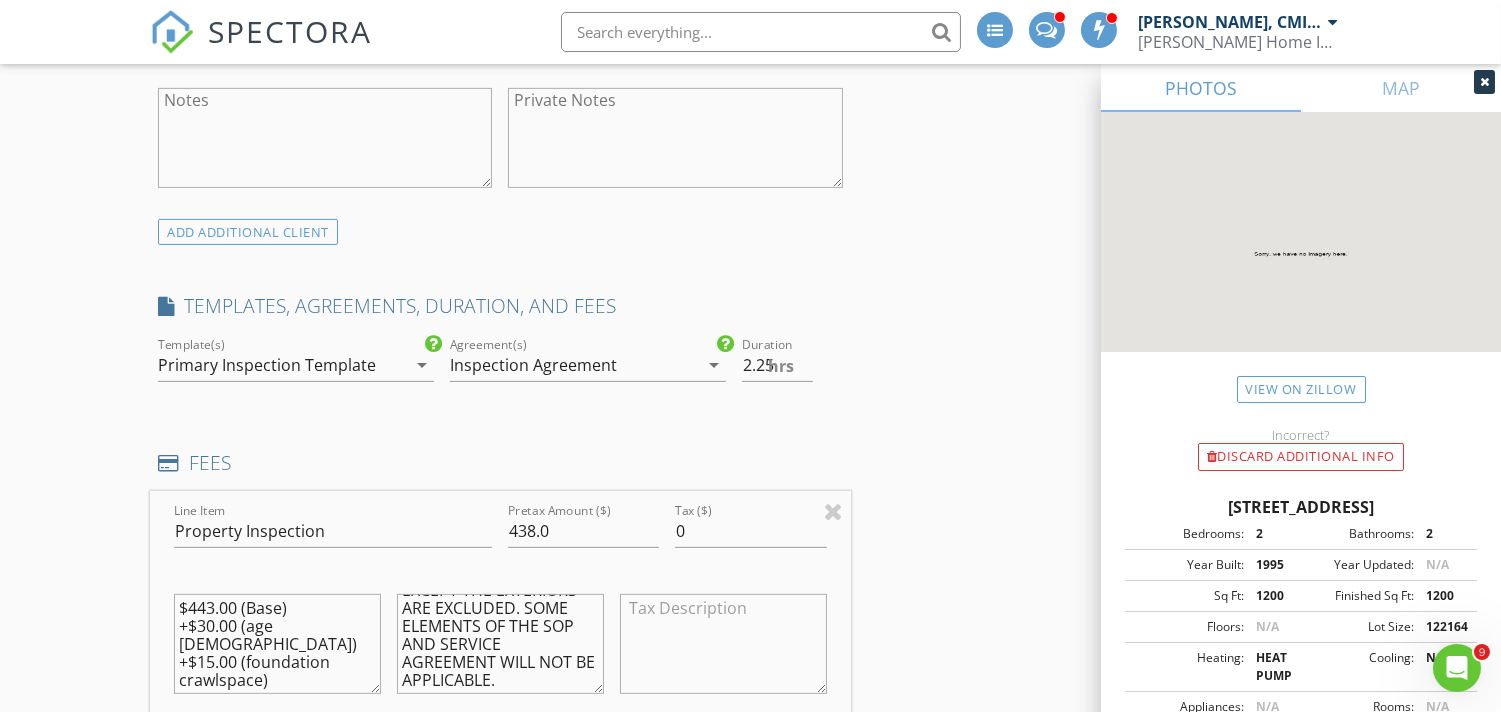 scroll, scrollTop: 1245, scrollLeft: 0, axis: vertical 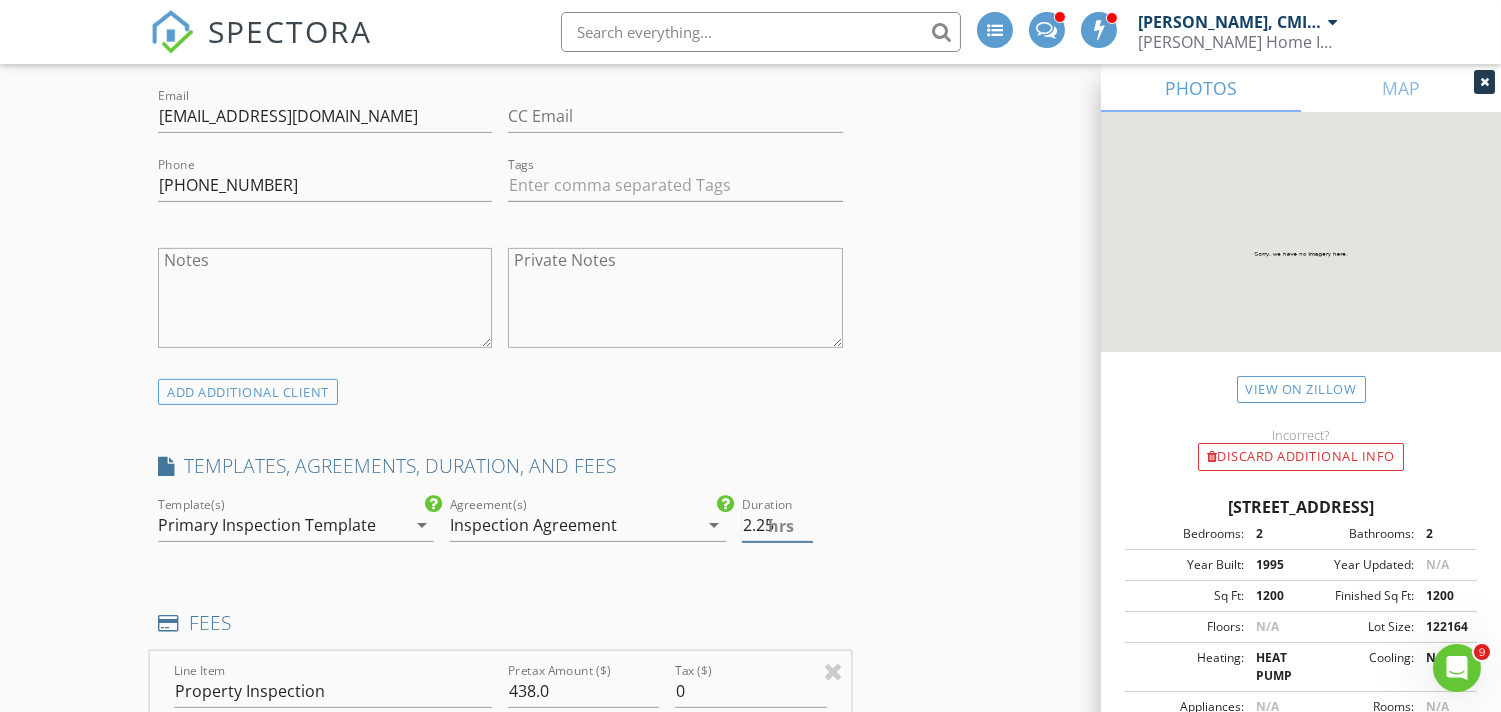 click on "hrs" at bounding box center (782, 526) 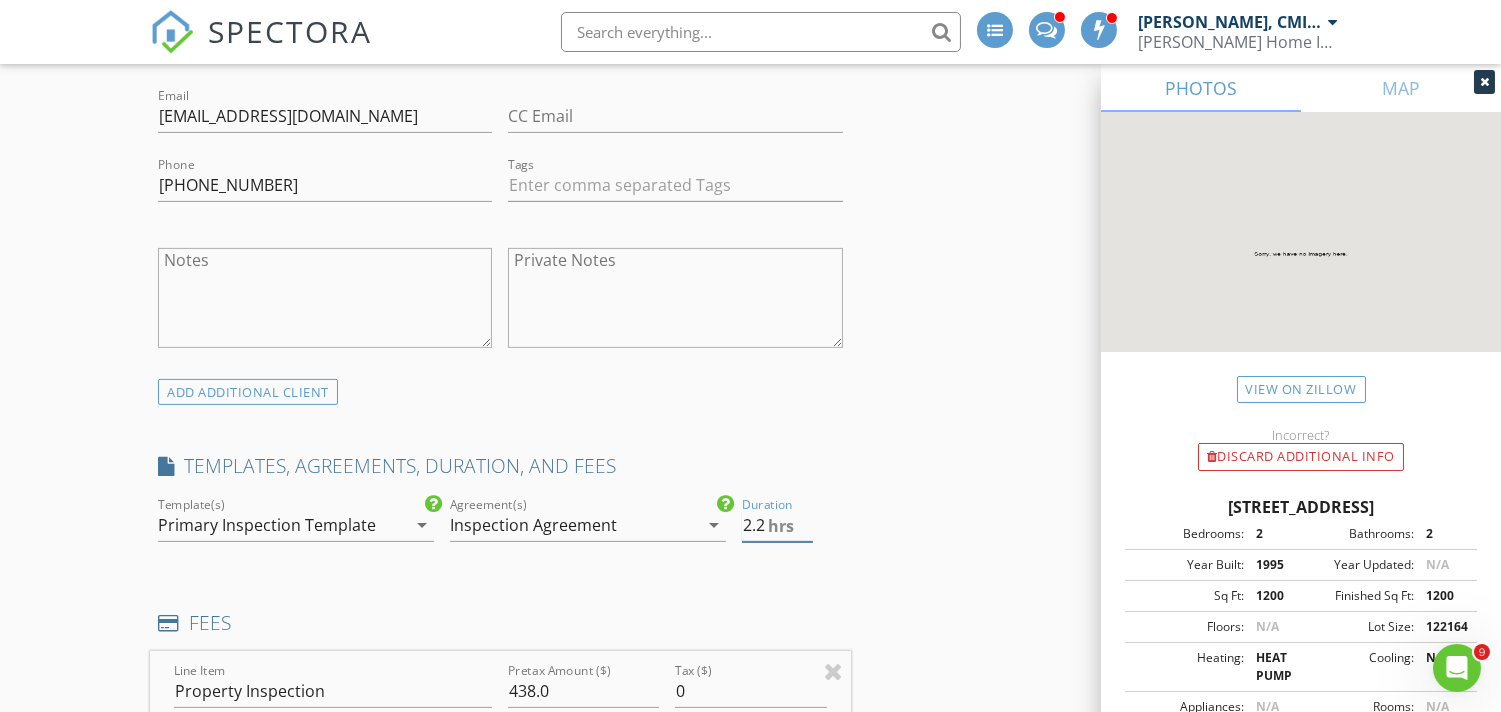 type on "2" 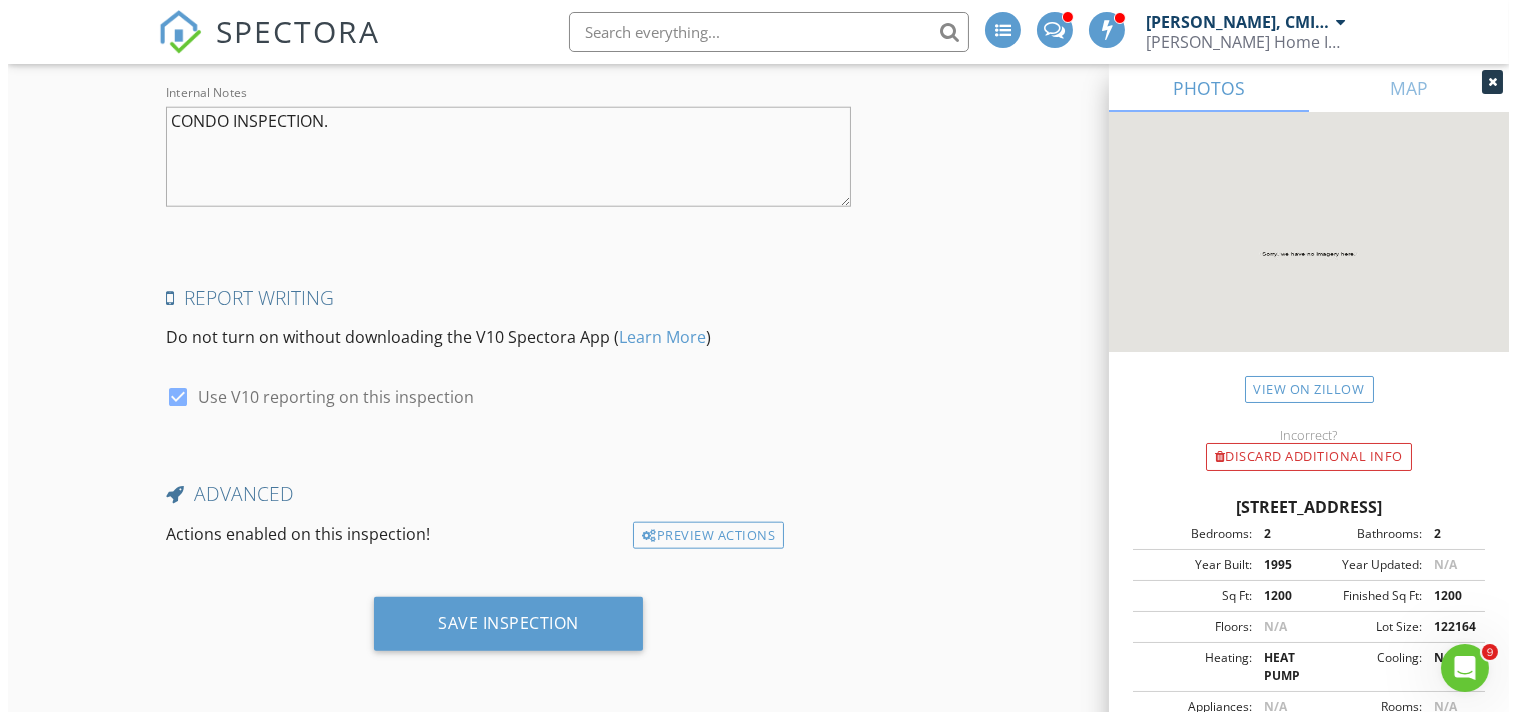 scroll, scrollTop: 4010, scrollLeft: 0, axis: vertical 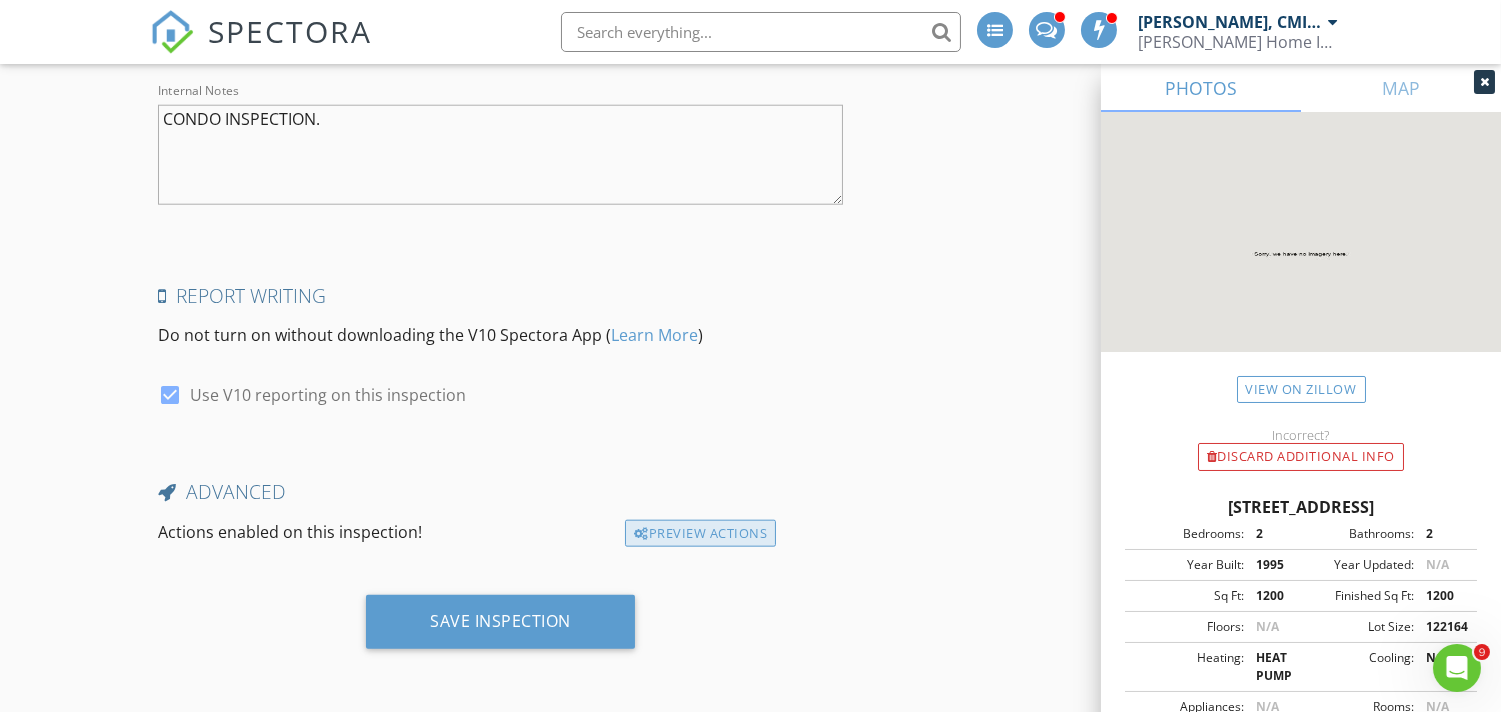 type on "1.5" 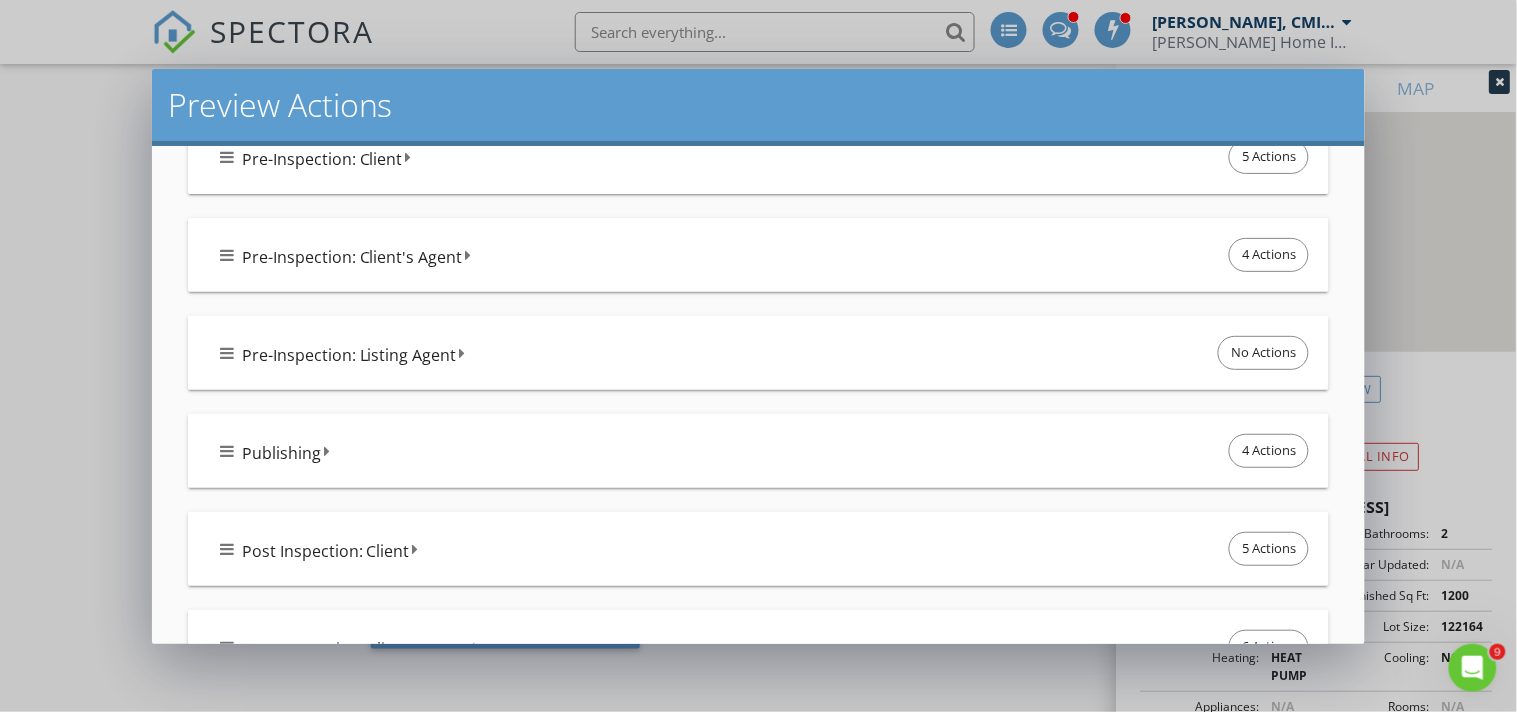 scroll, scrollTop: 518, scrollLeft: 0, axis: vertical 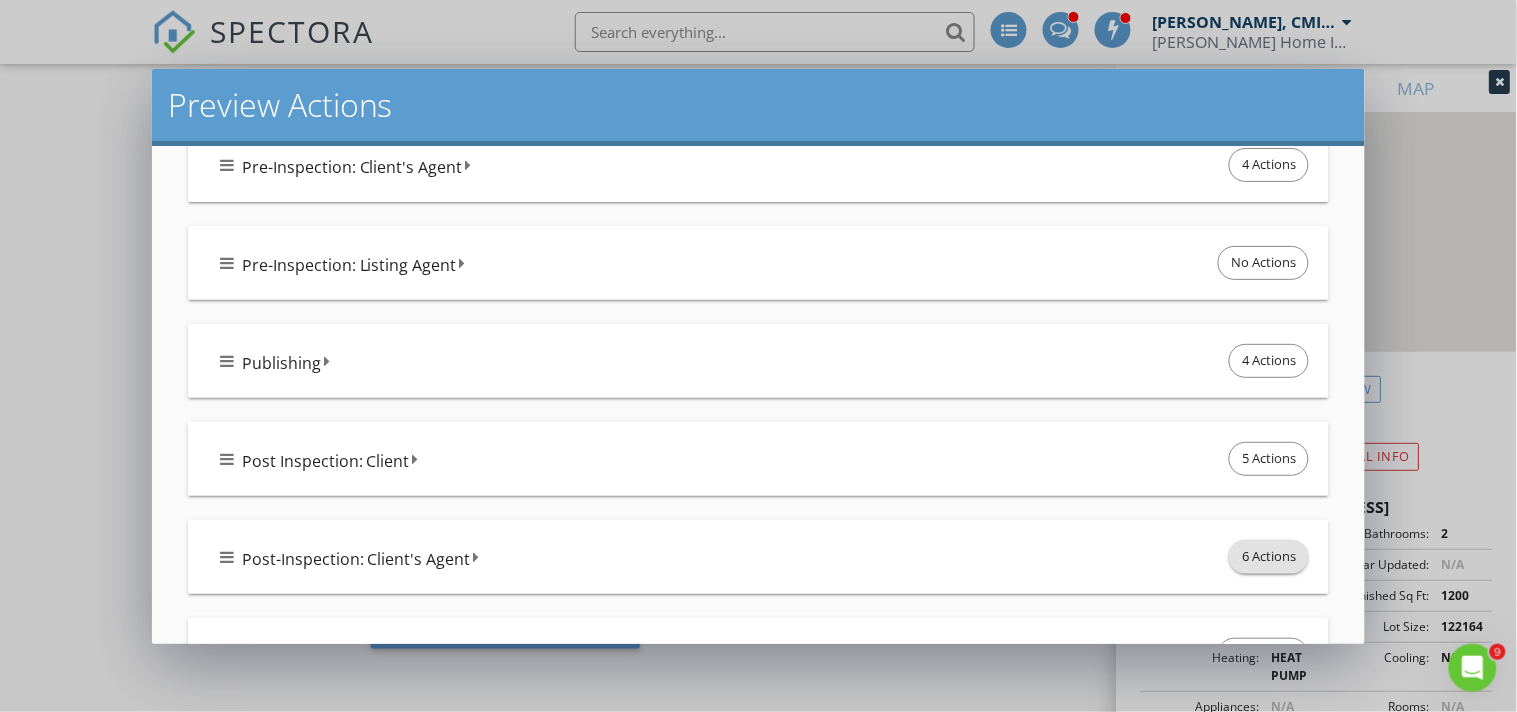 click on "6 Actions" at bounding box center [1269, 557] 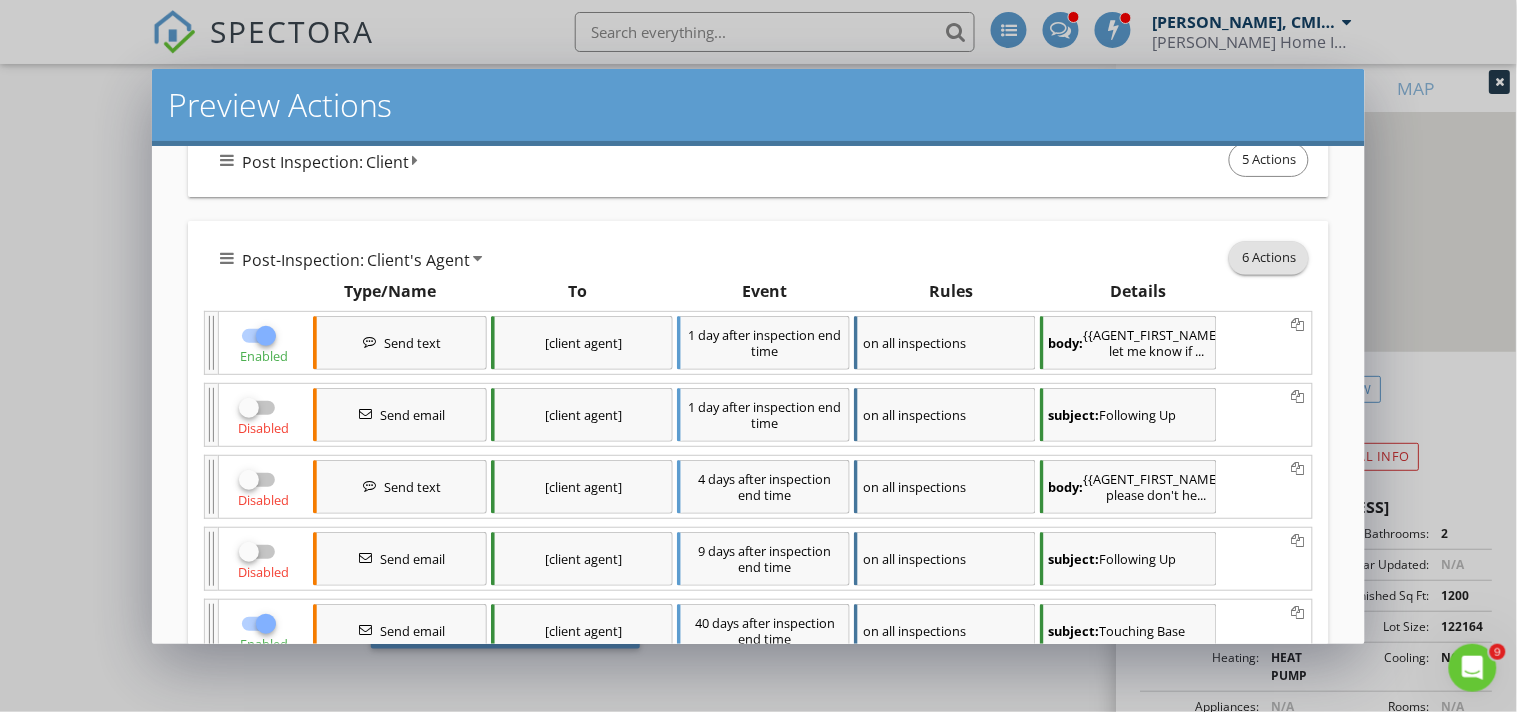 scroll, scrollTop: 1036, scrollLeft: 0, axis: vertical 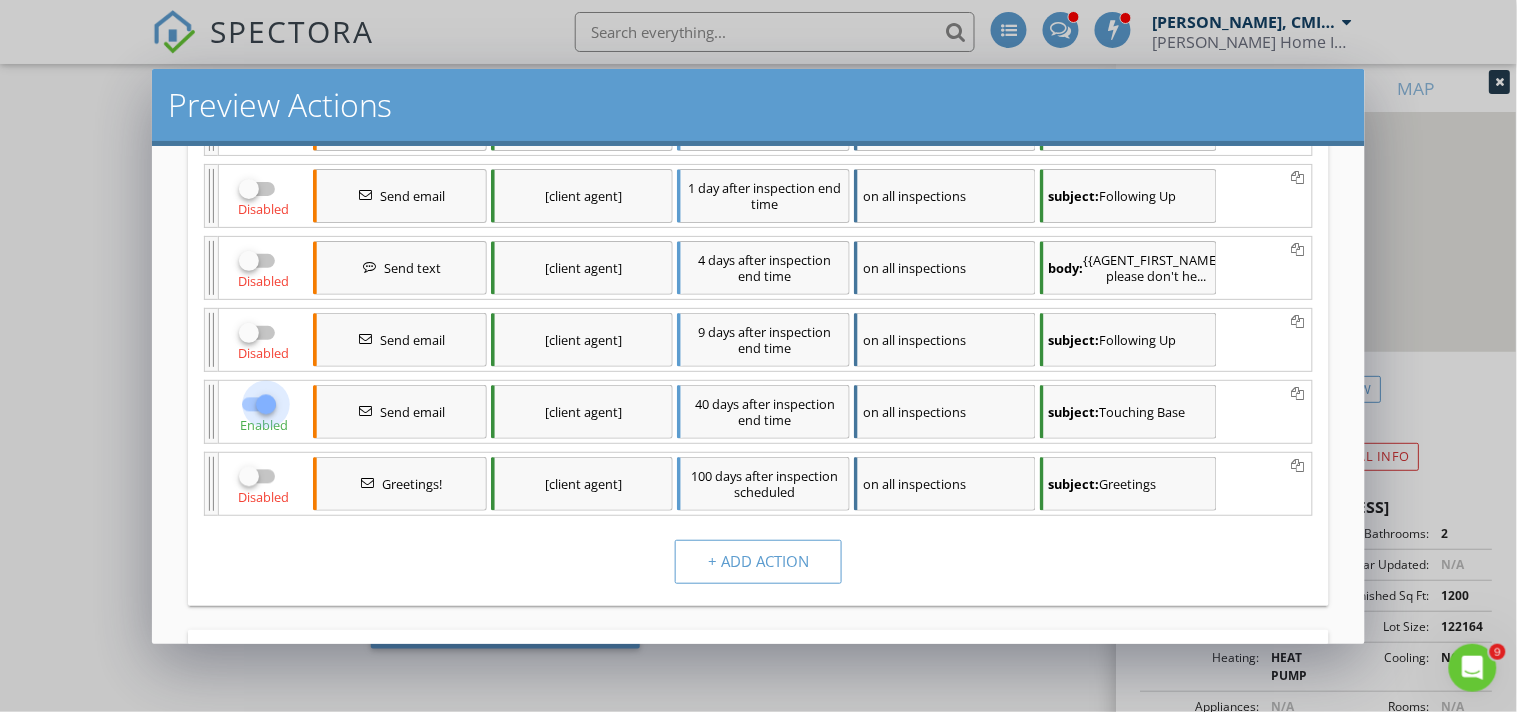 click at bounding box center (266, 405) 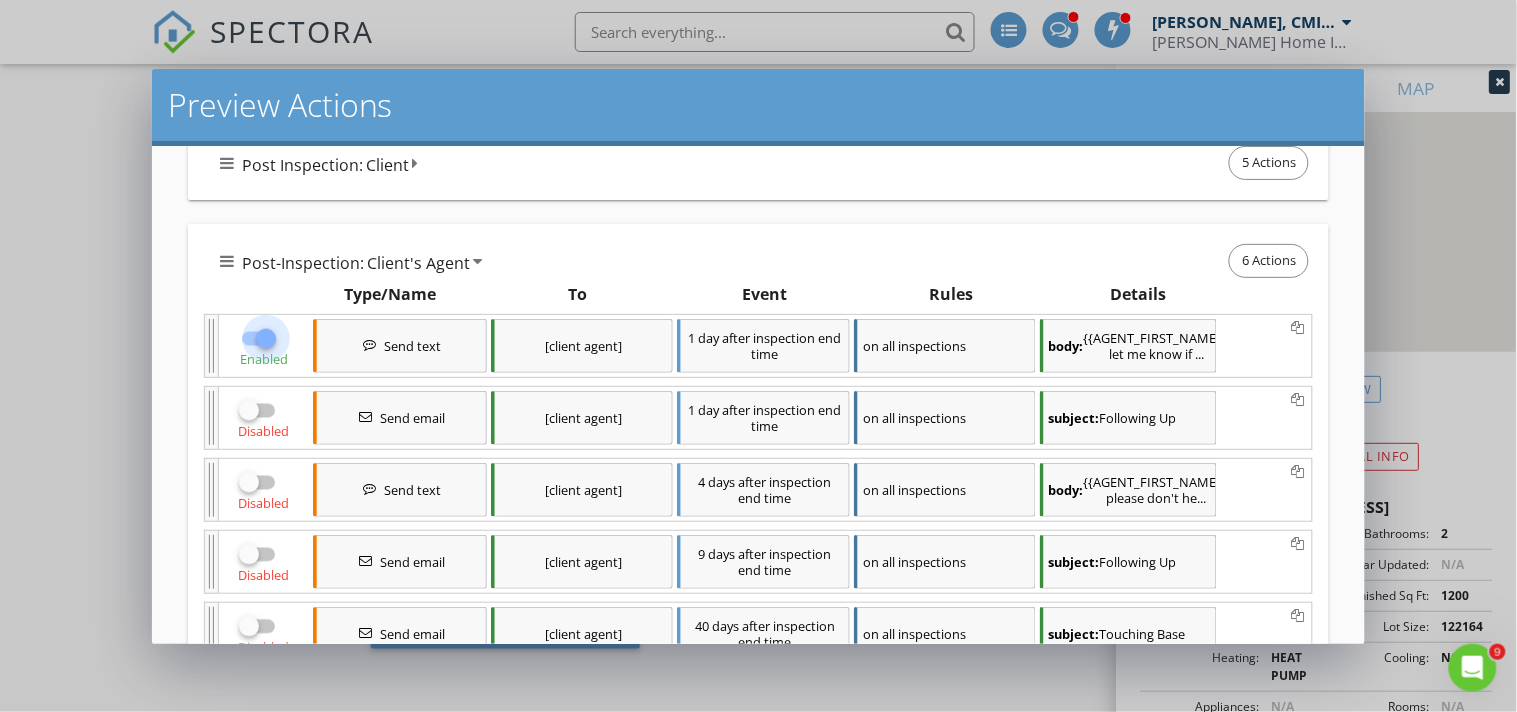 click at bounding box center [266, 339] 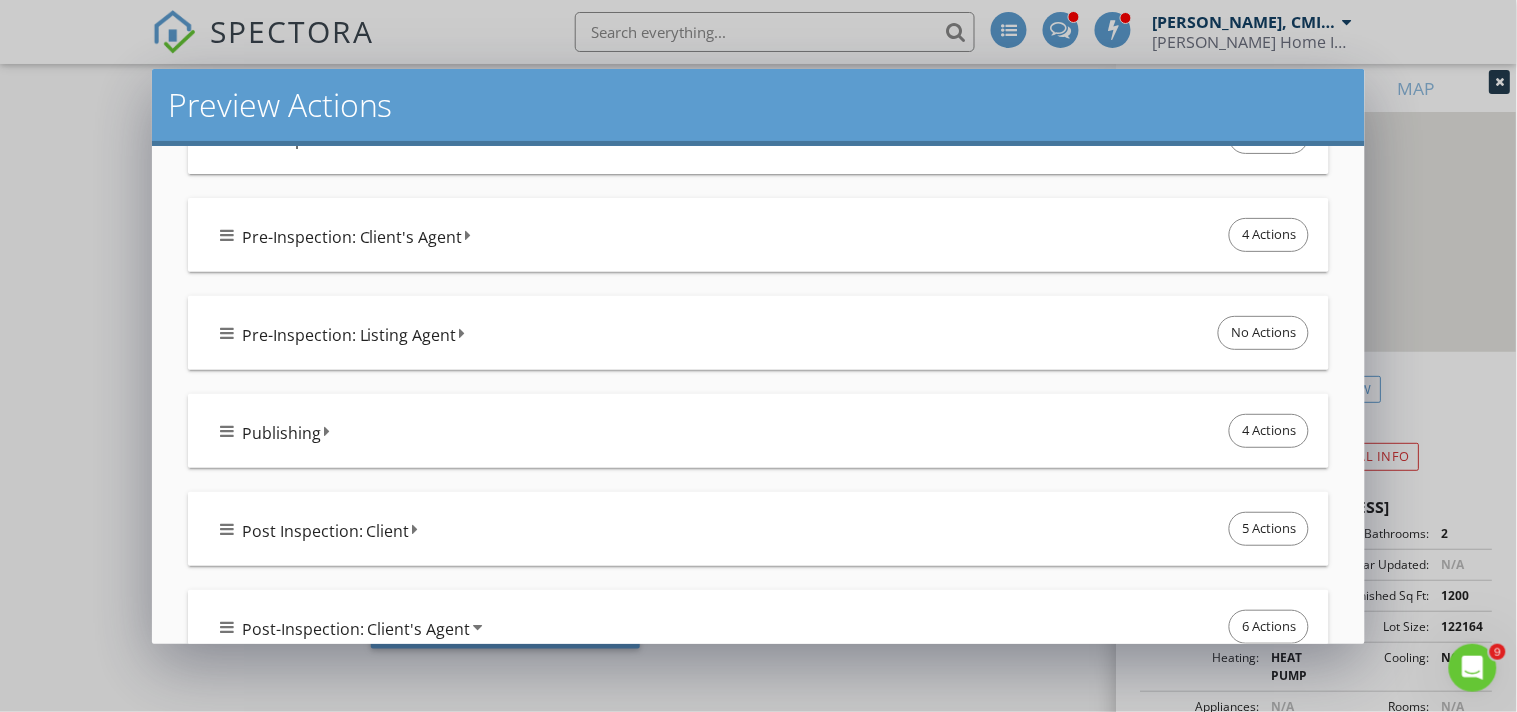 scroll, scrollTop: 444, scrollLeft: 0, axis: vertical 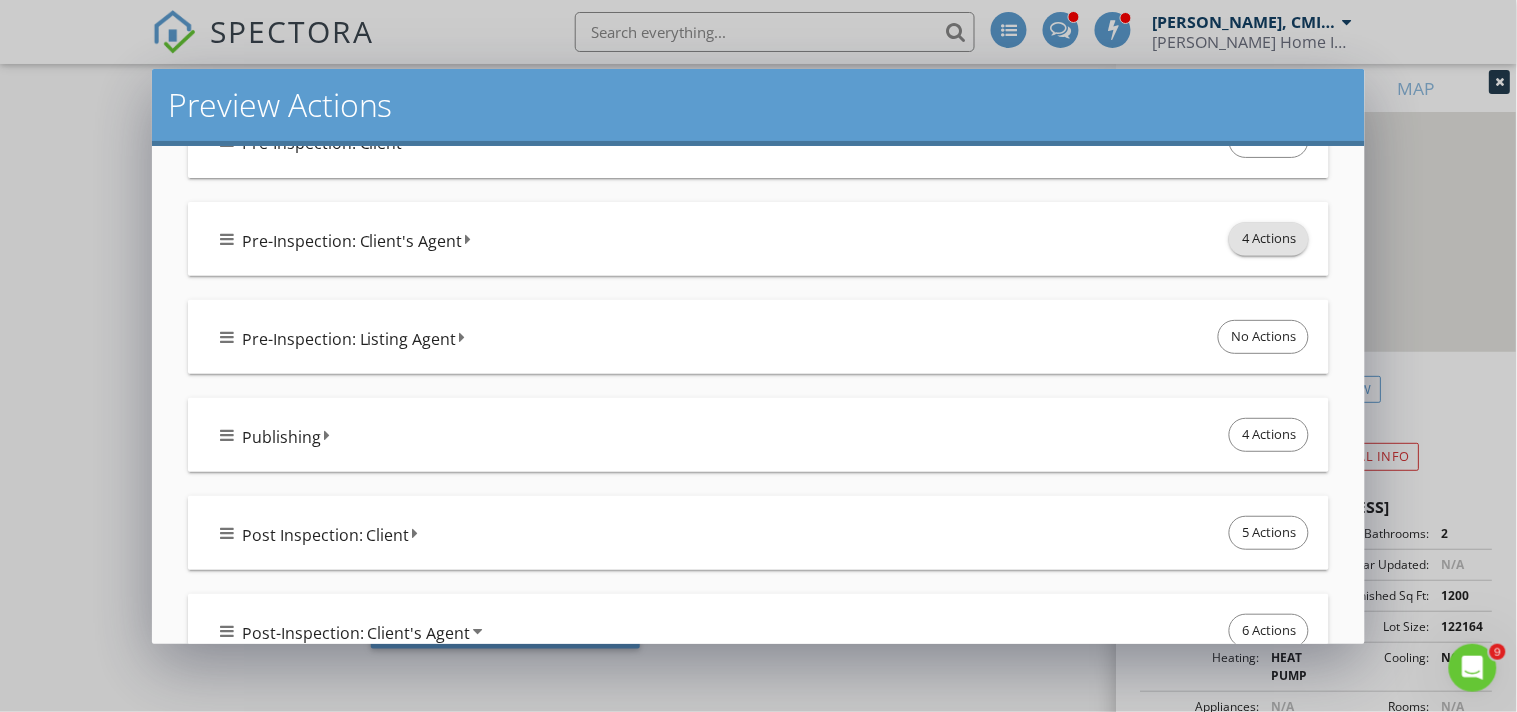 click on "4 Actions" at bounding box center (1269, 239) 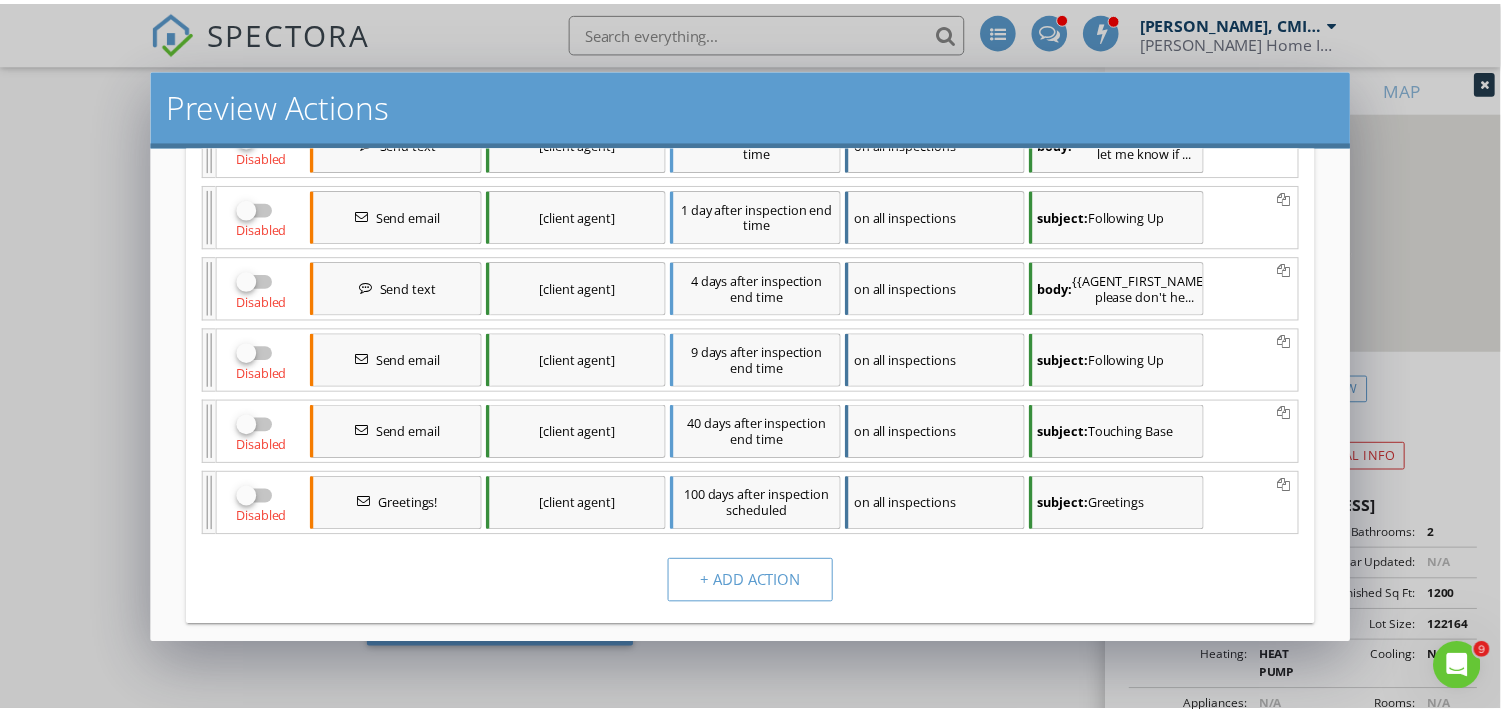 scroll, scrollTop: 1675, scrollLeft: 0, axis: vertical 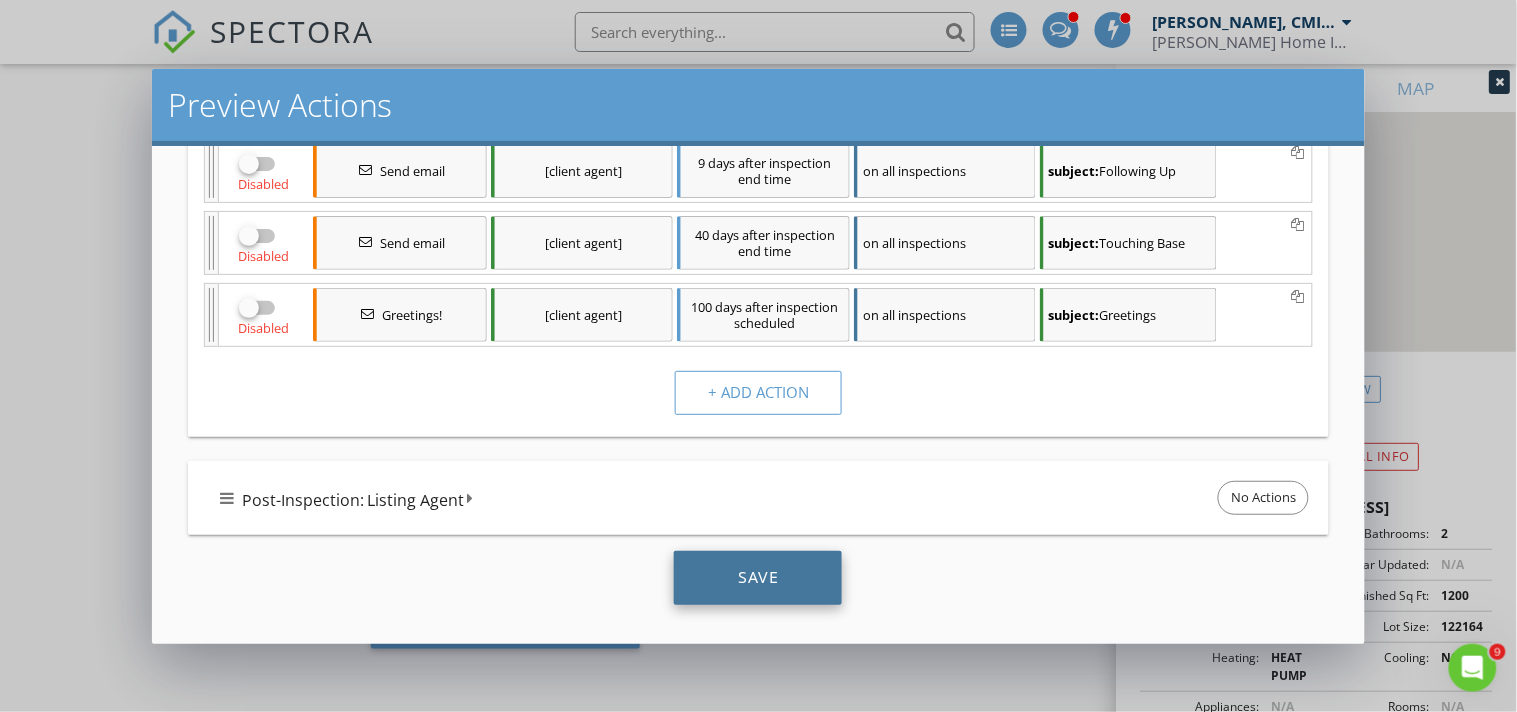 click on "Save" at bounding box center [758, 578] 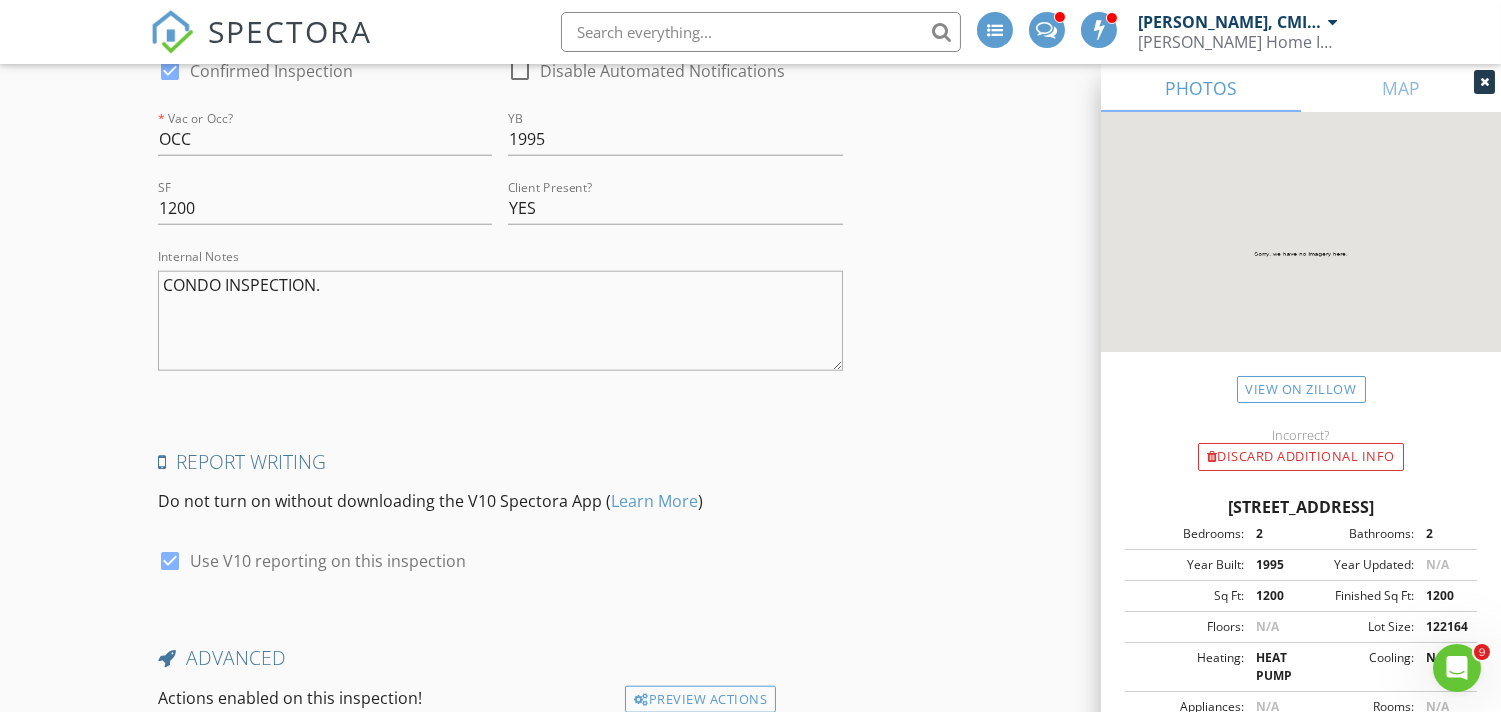 scroll, scrollTop: 4010, scrollLeft: 0, axis: vertical 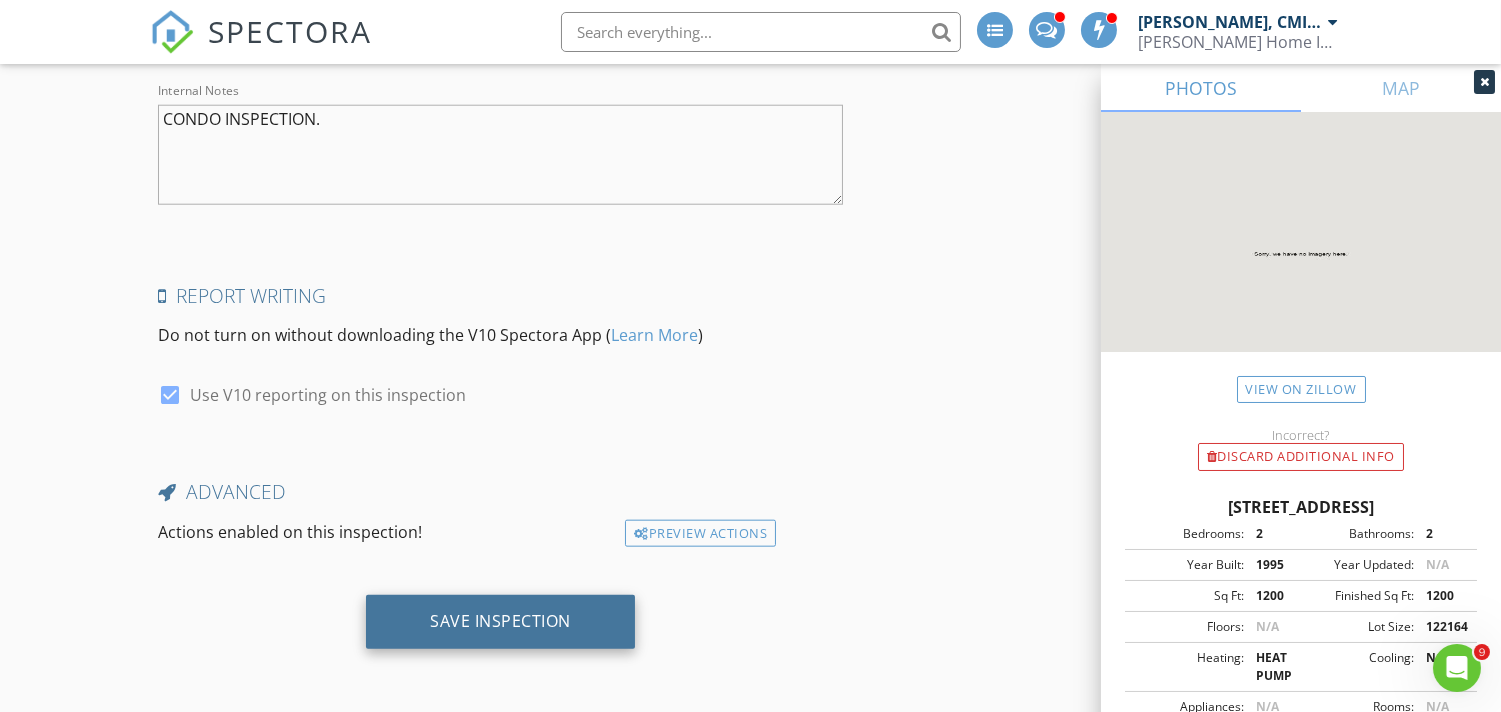 click on "Save Inspection" at bounding box center [500, 621] 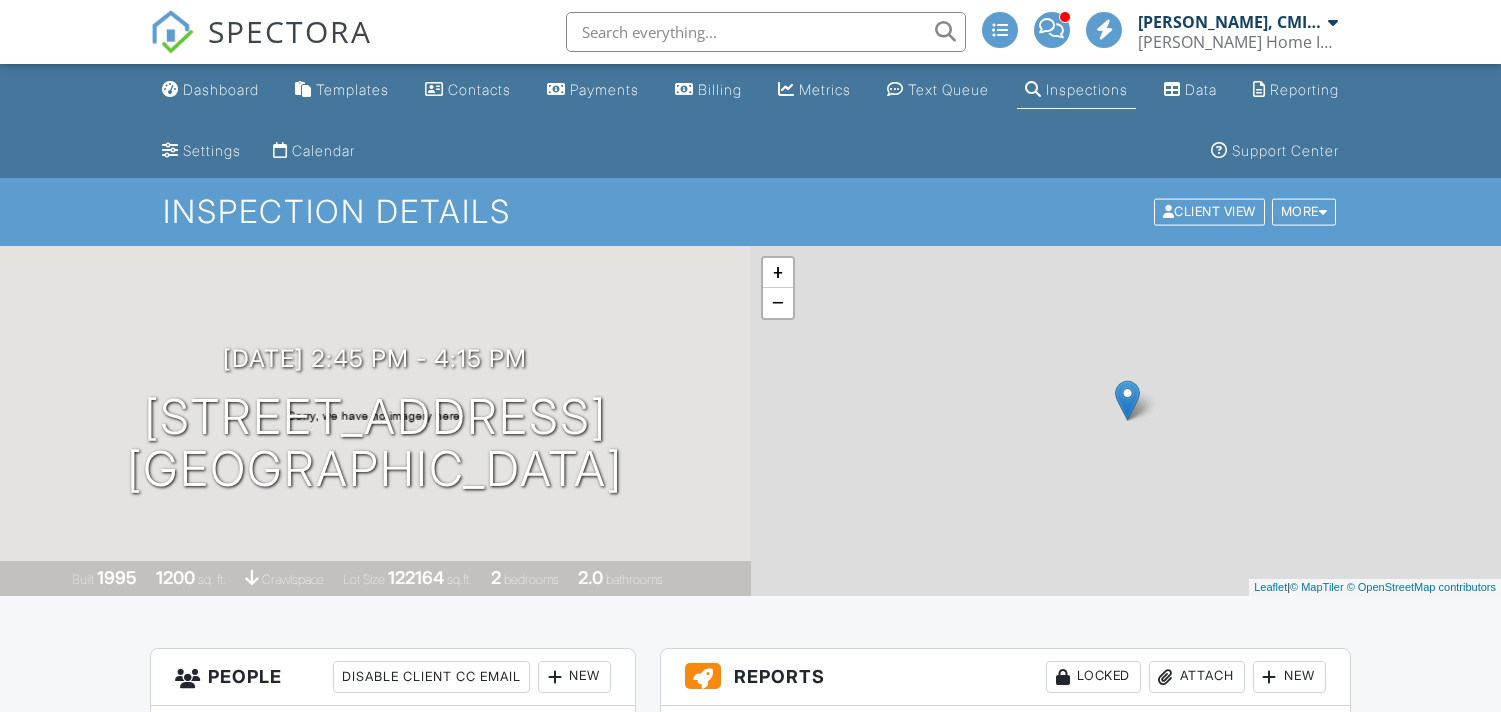 scroll, scrollTop: 0, scrollLeft: 0, axis: both 